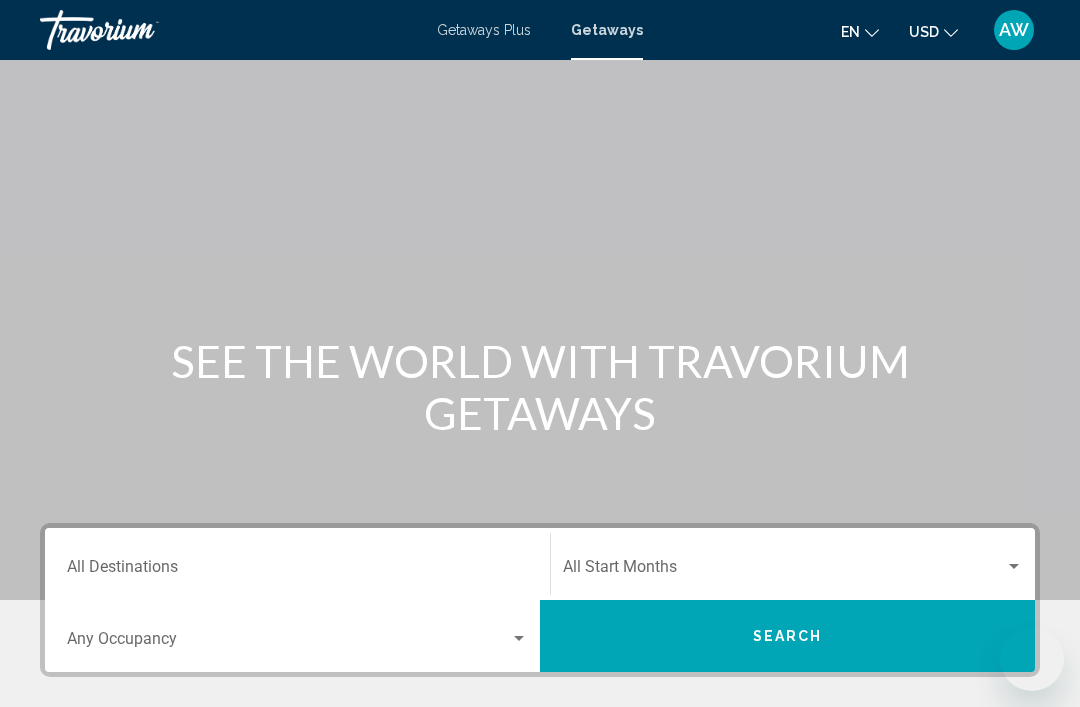 scroll, scrollTop: 374, scrollLeft: 5, axis: both 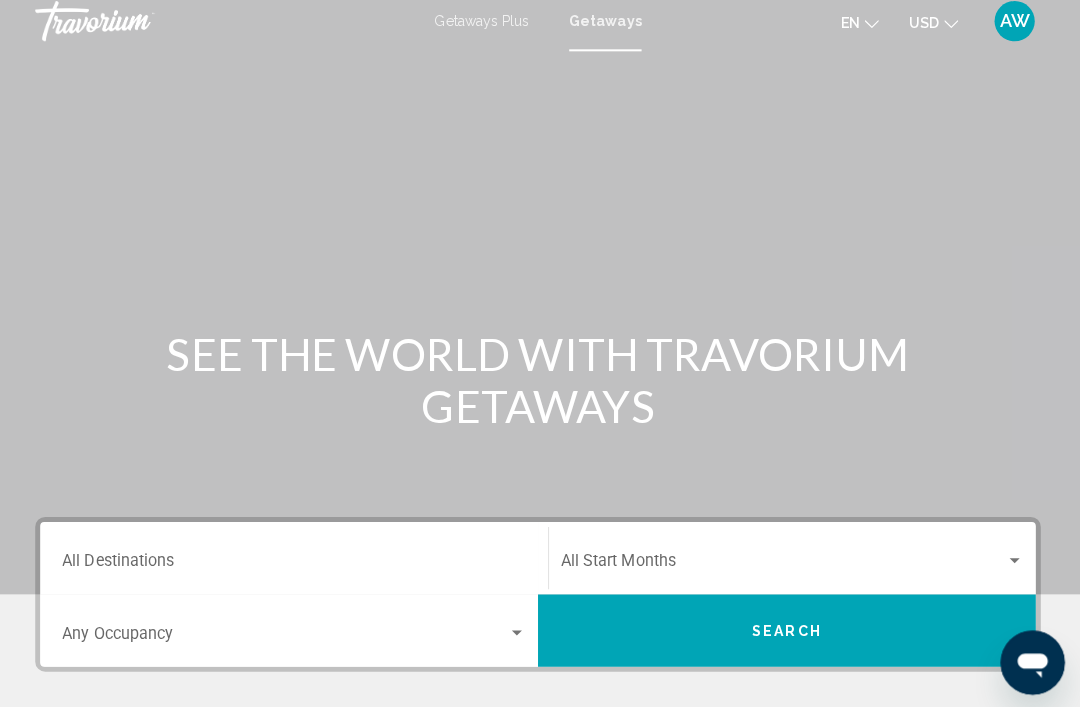 click on "Destination All Destinations" at bounding box center [297, 562] 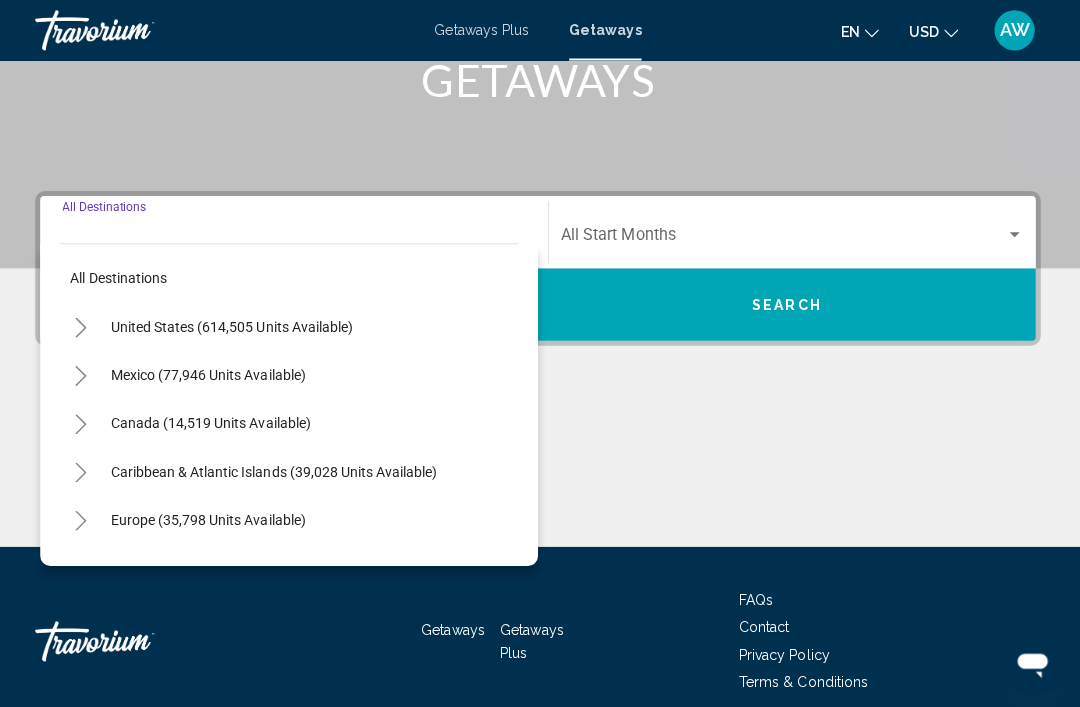 scroll, scrollTop: 355, scrollLeft: 0, axis: vertical 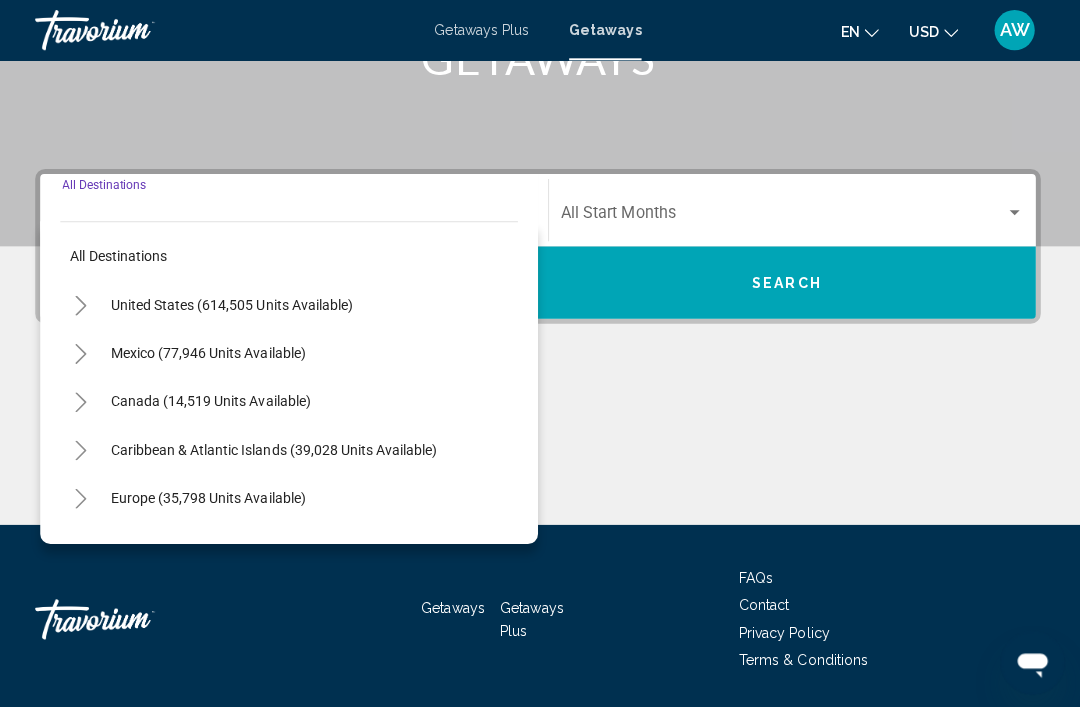 click at bounding box center [540, 447] 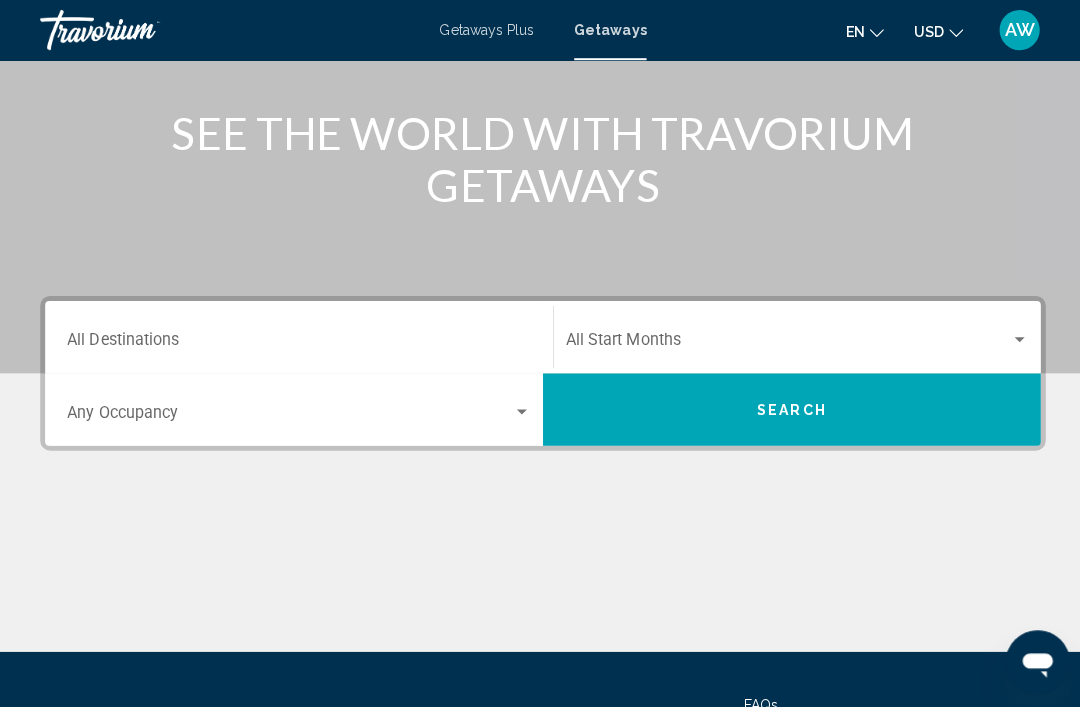 click at bounding box center (1014, 338) 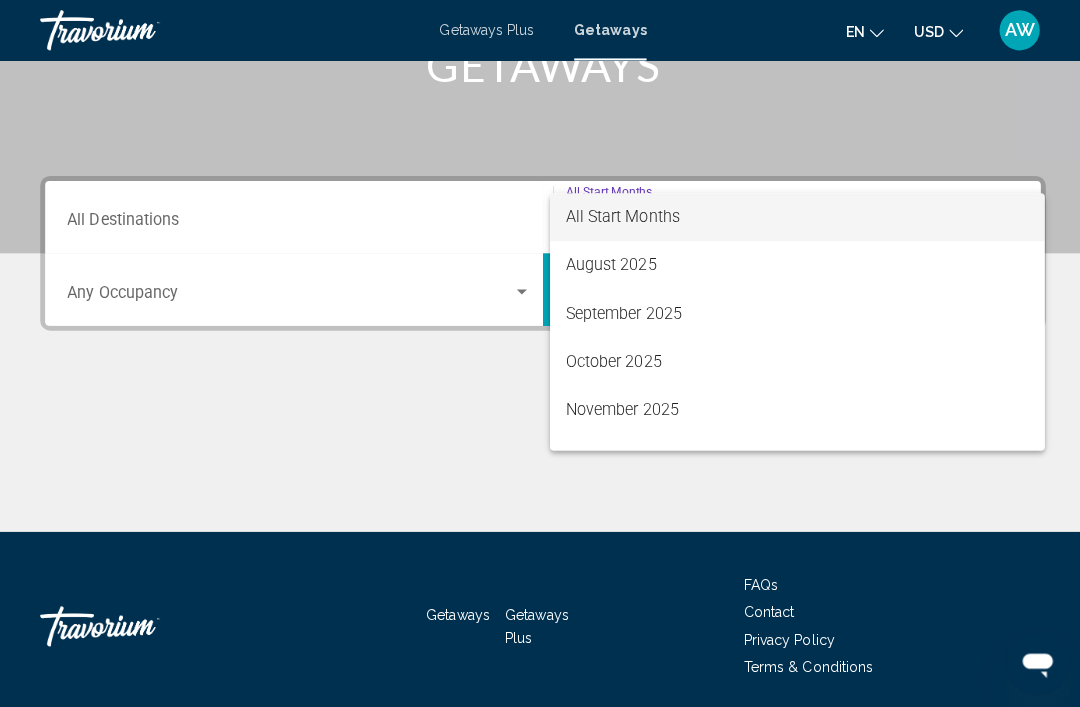 scroll, scrollTop: 355, scrollLeft: 0, axis: vertical 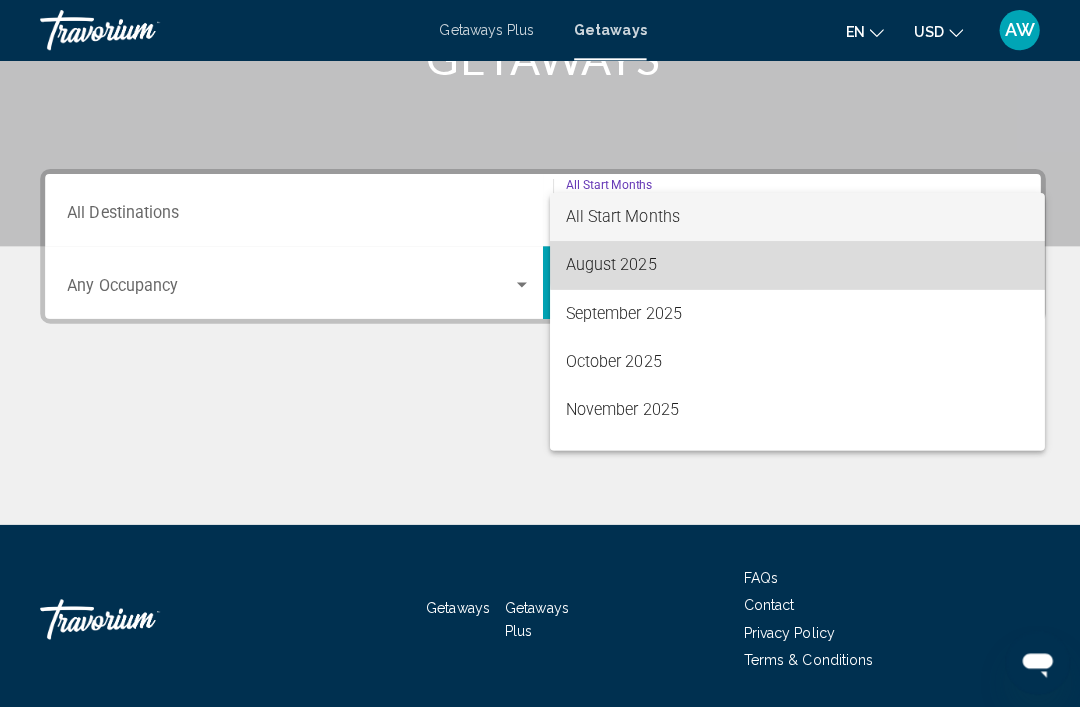 click on "August 2025" at bounding box center (793, 264) 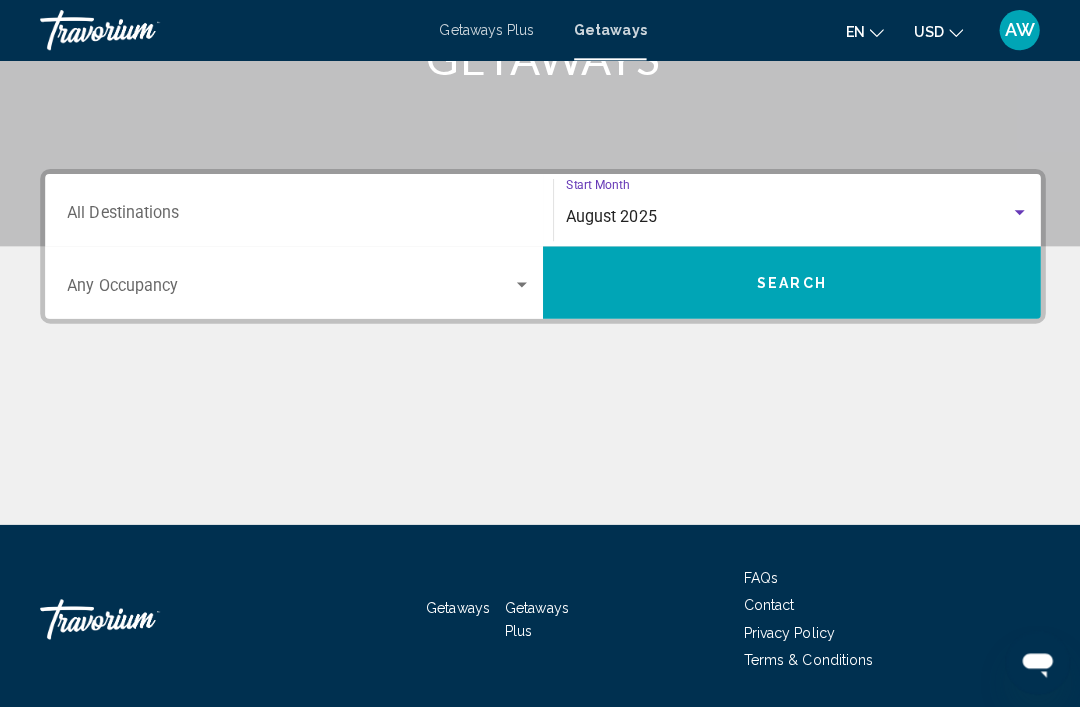 click on "Search" at bounding box center [787, 281] 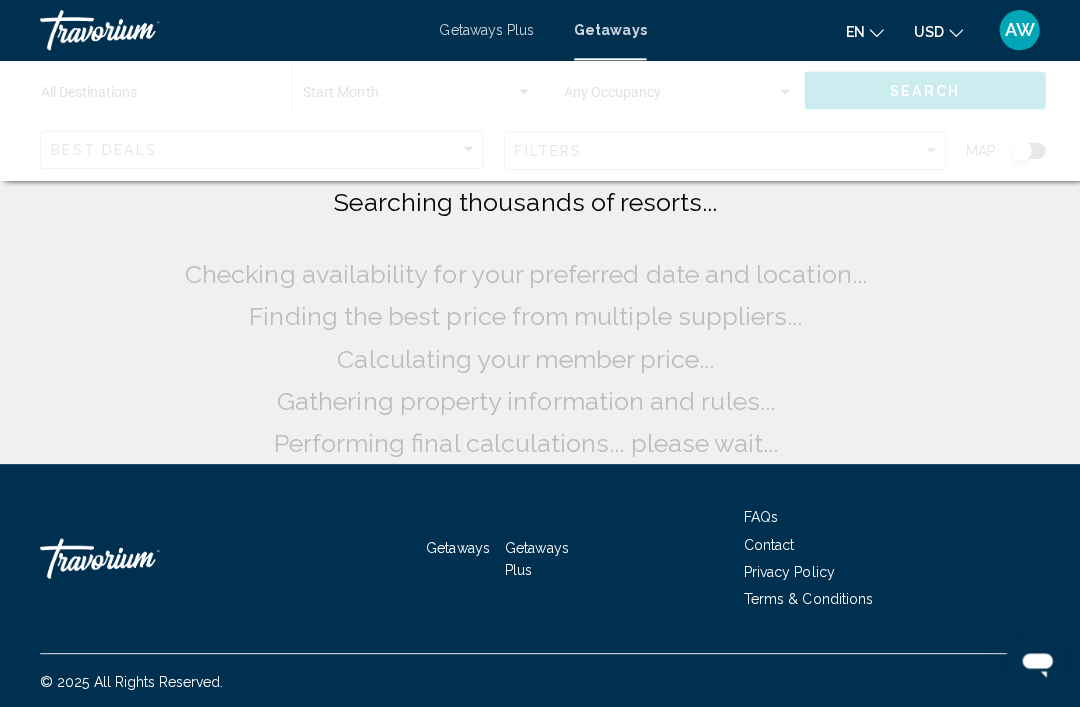 scroll, scrollTop: 0, scrollLeft: 0, axis: both 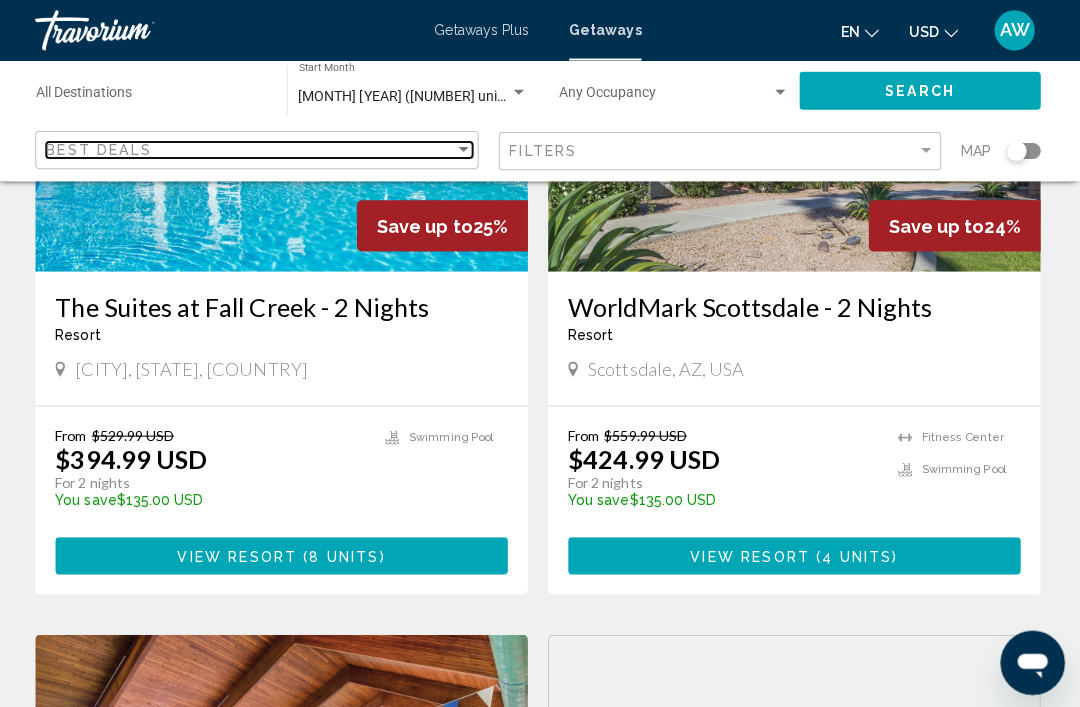 click on "Best Deals" at bounding box center [103, 149] 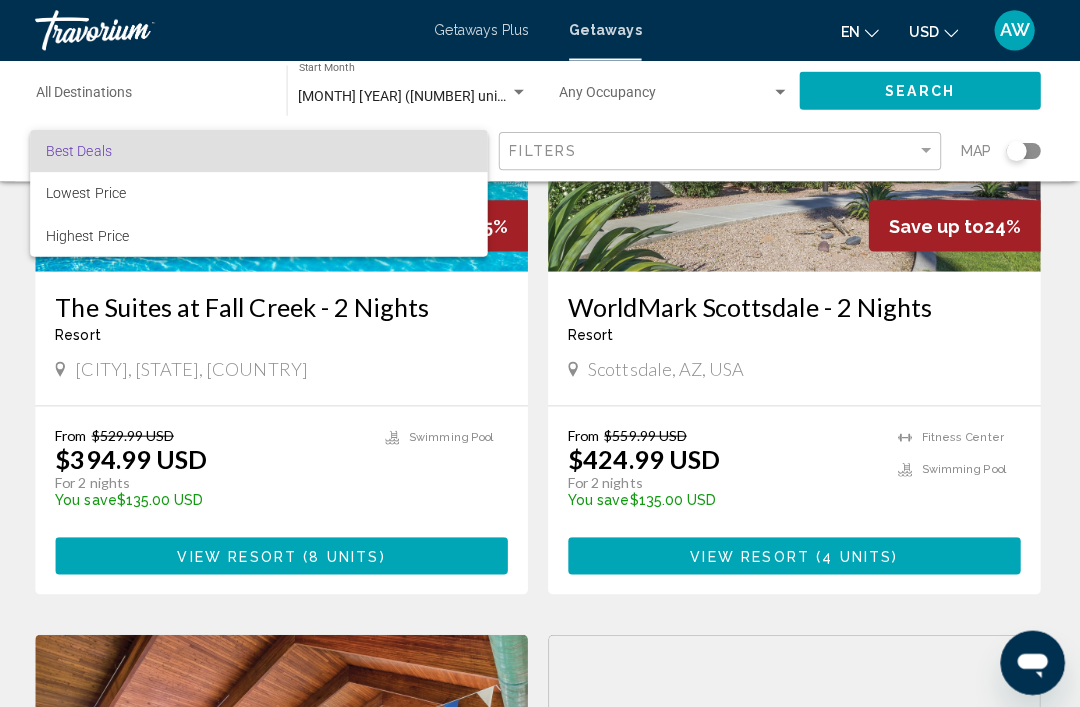 scroll, scrollTop: 2366, scrollLeft: 0, axis: vertical 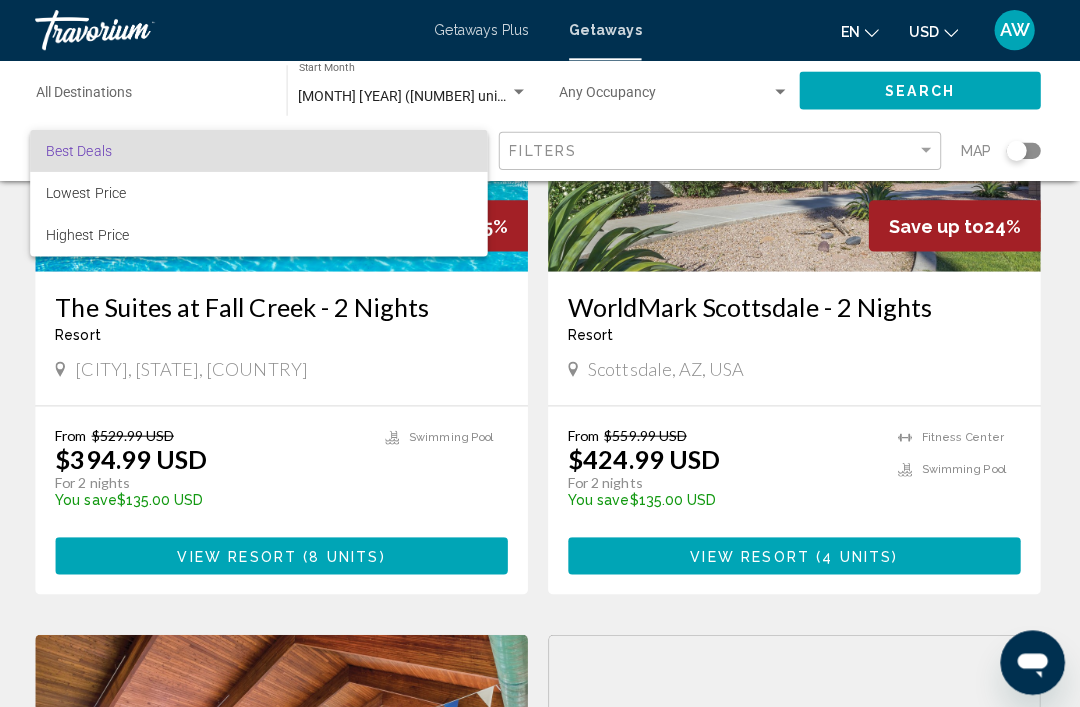 click at bounding box center (540, 353) 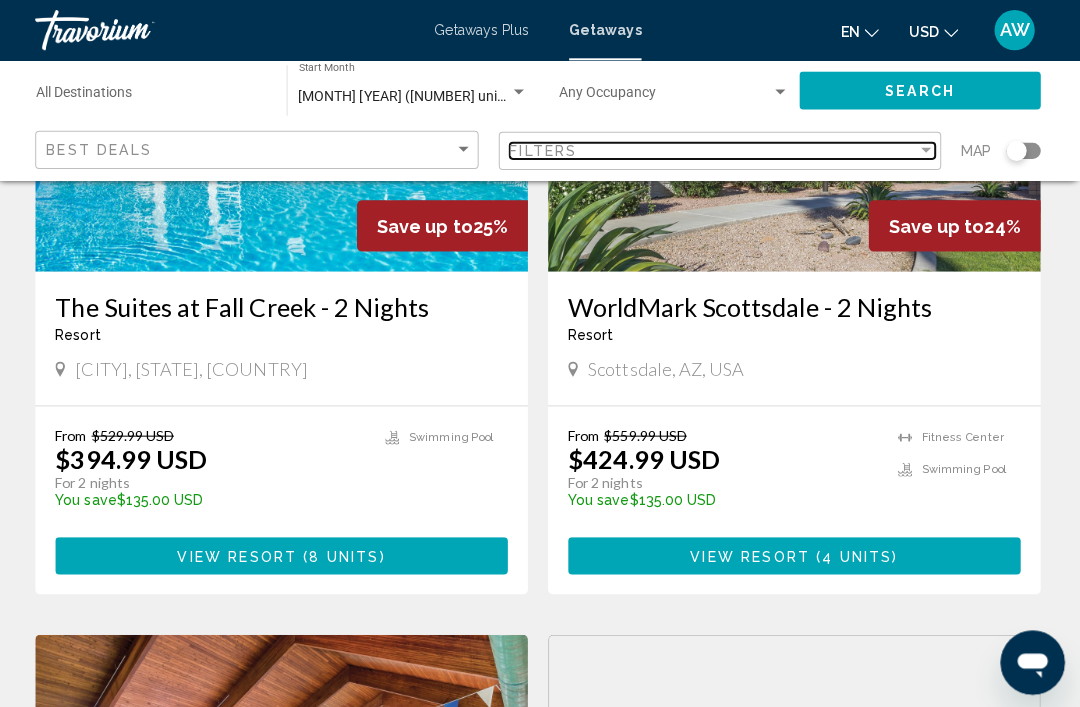 click on "Filters" at bounding box center [715, 150] 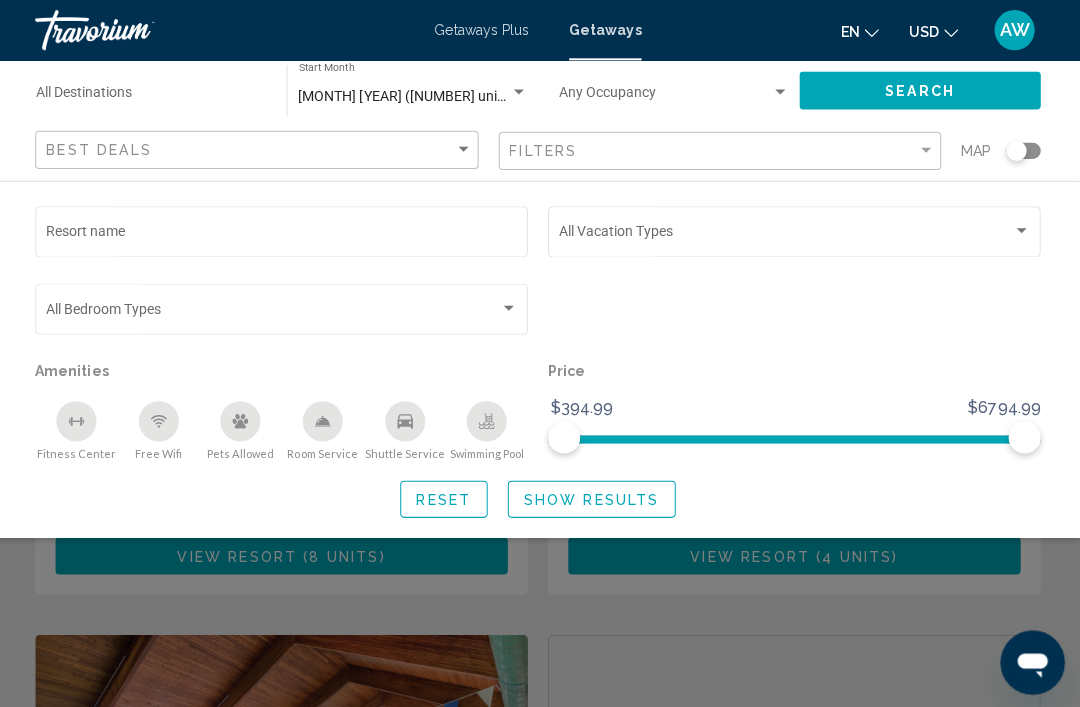 click on "[MONTH] [YEAR] ([NUMBER] units available)" at bounding box center [438, 95] 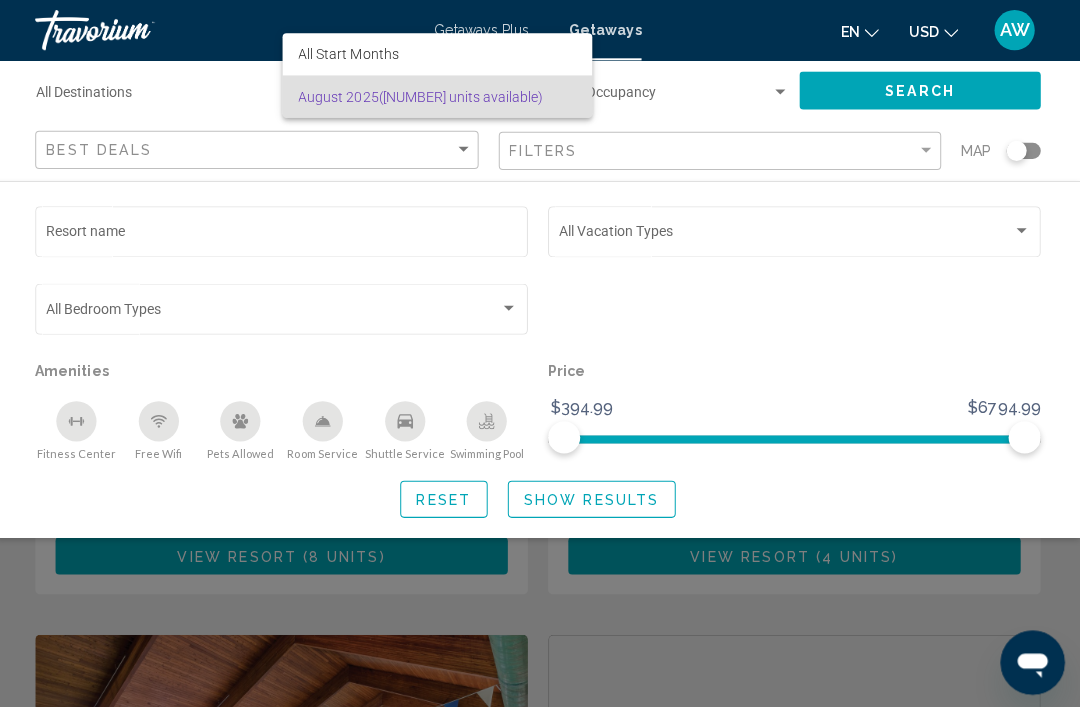 click at bounding box center (540, 353) 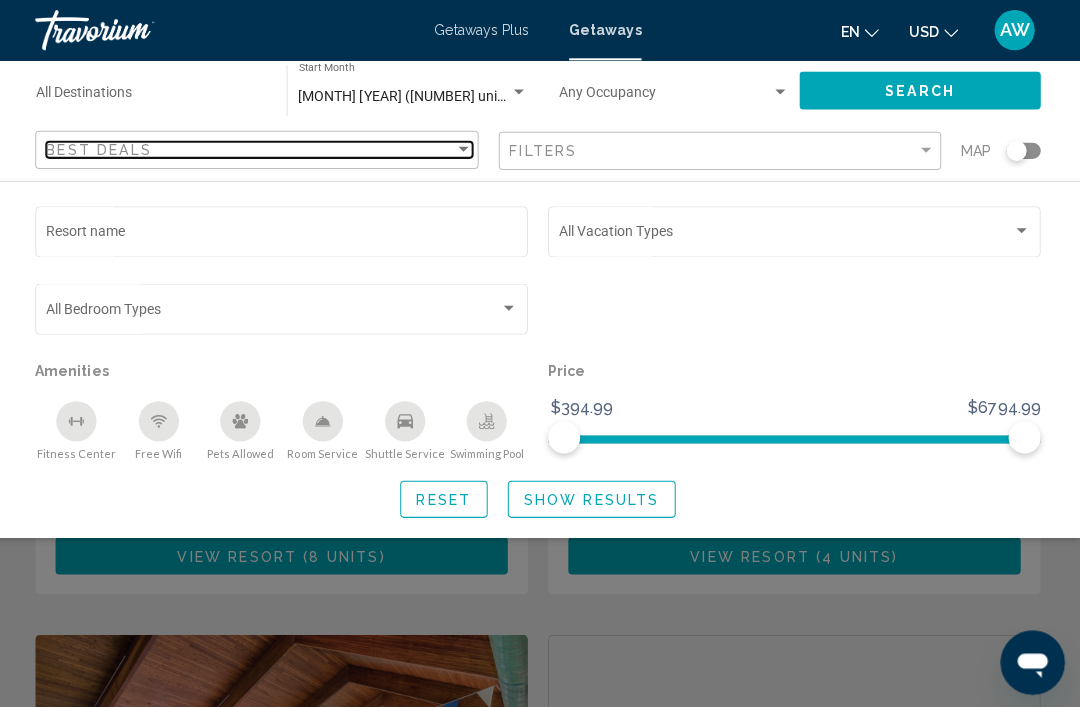 click on "Best Deals" at bounding box center [103, 149] 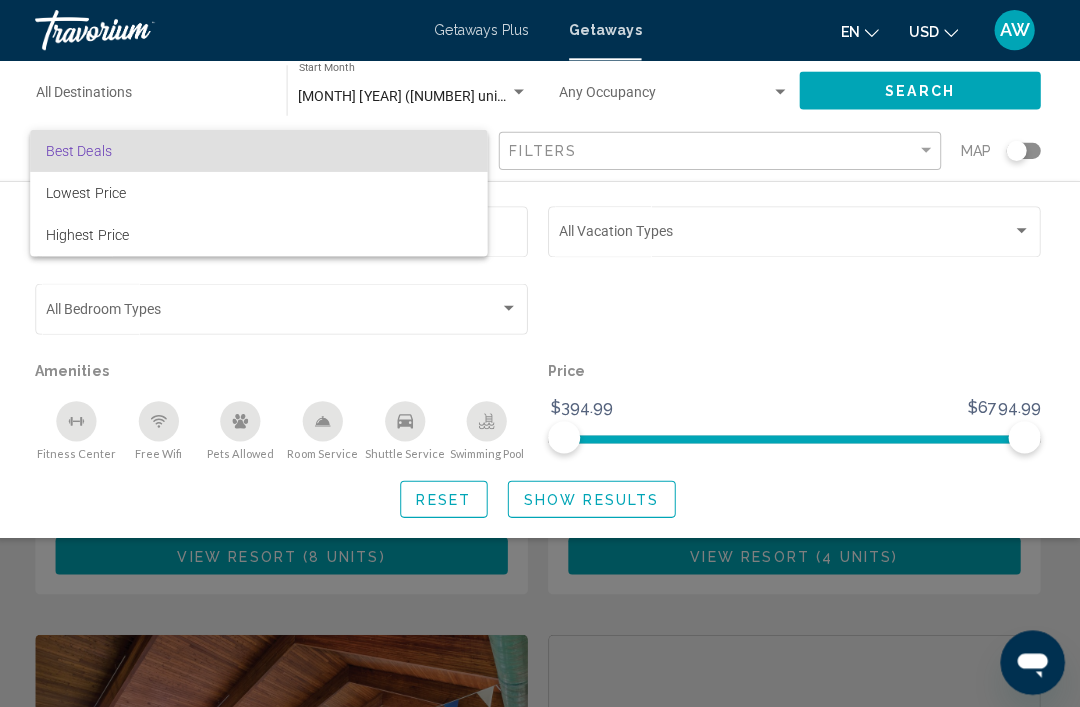 click at bounding box center (540, 353) 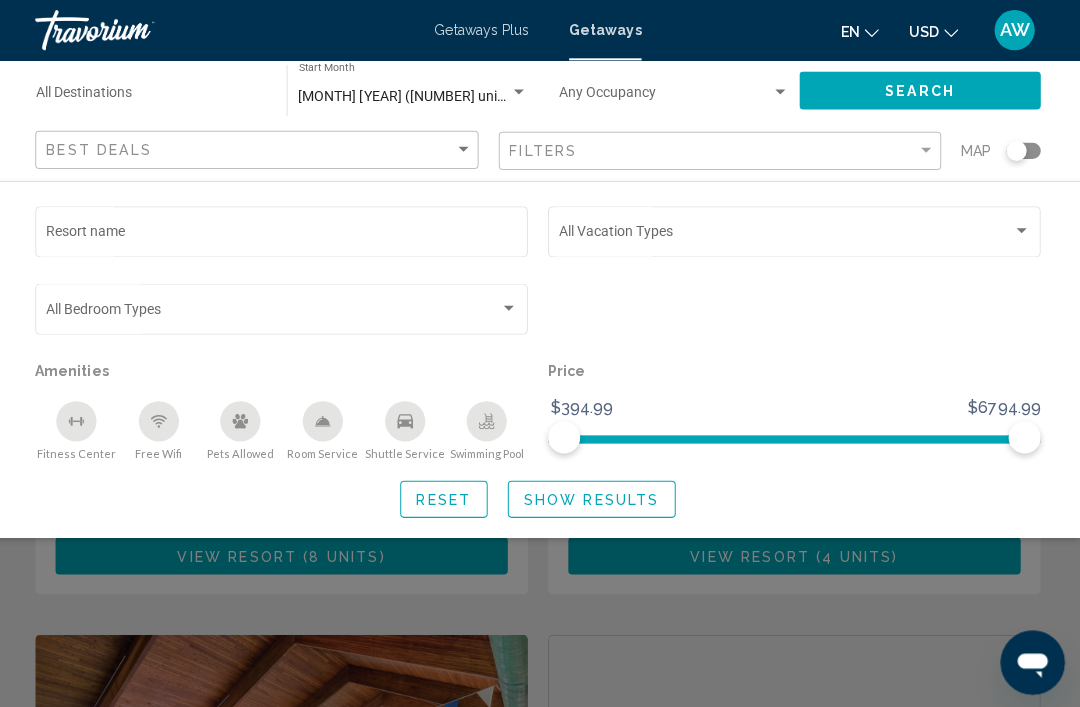 click at bounding box center [666, 96] 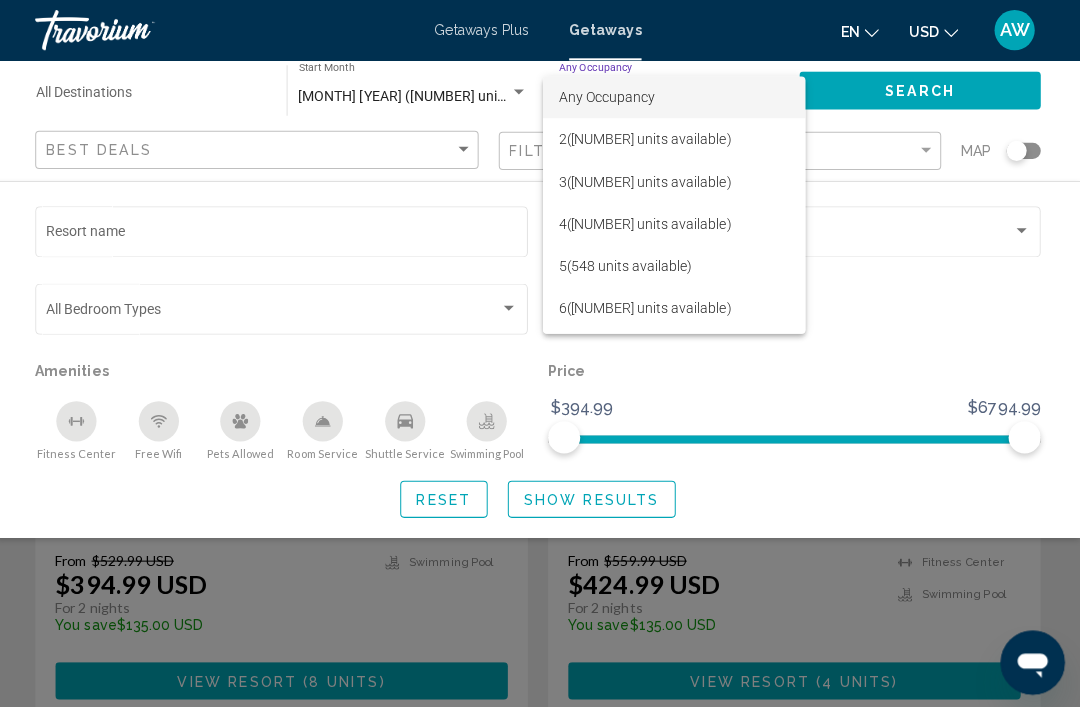 scroll, scrollTop: 2240, scrollLeft: 0, axis: vertical 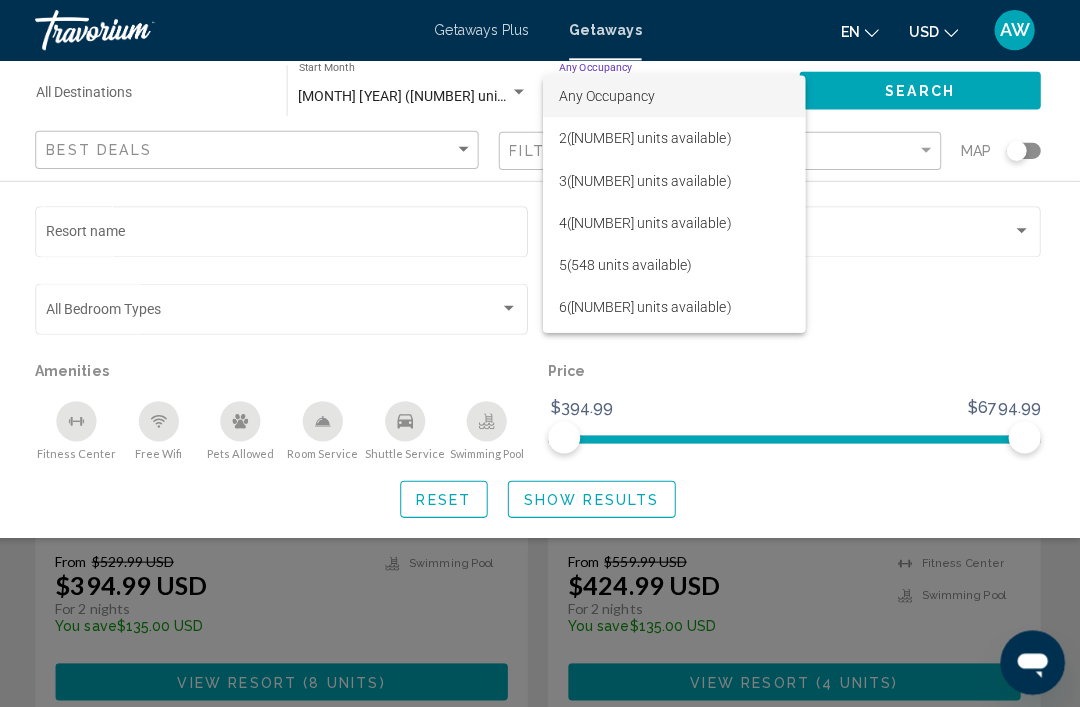 click at bounding box center (540, 353) 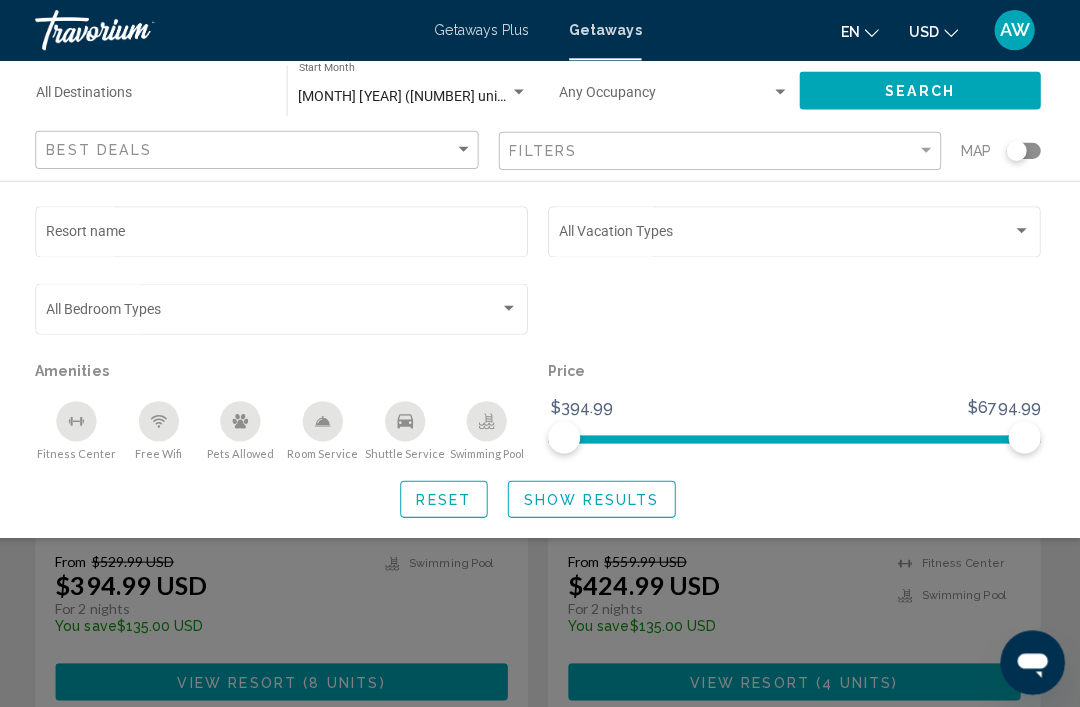 click on "Resort name" at bounding box center [285, 234] 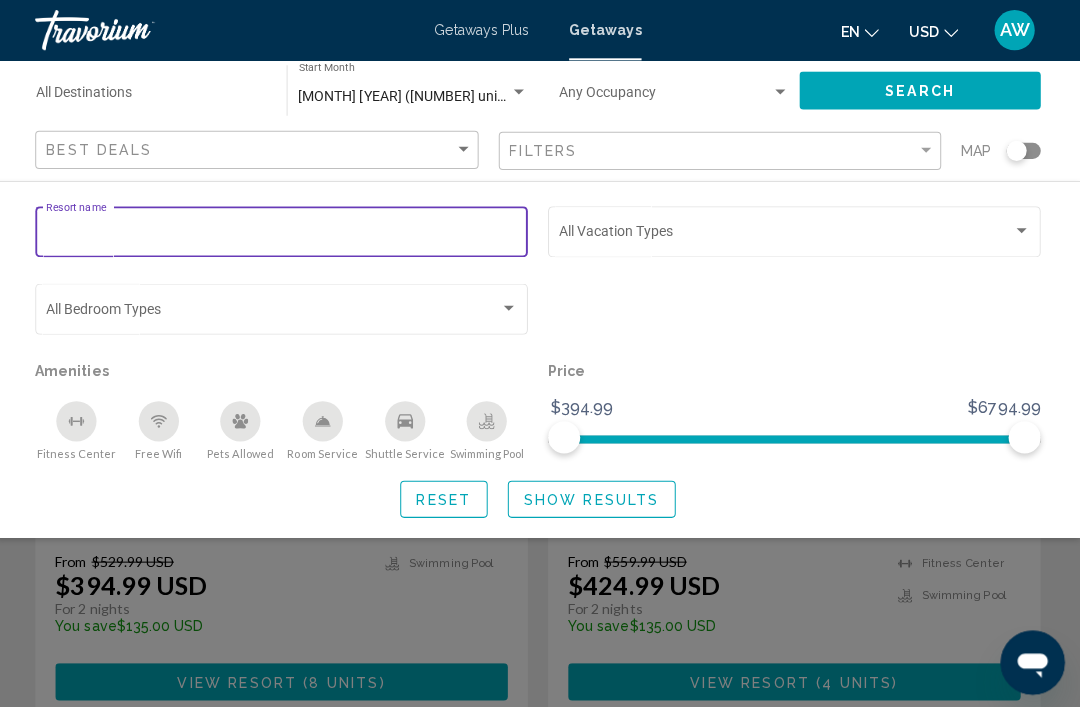 scroll, scrollTop: 2240, scrollLeft: 0, axis: vertical 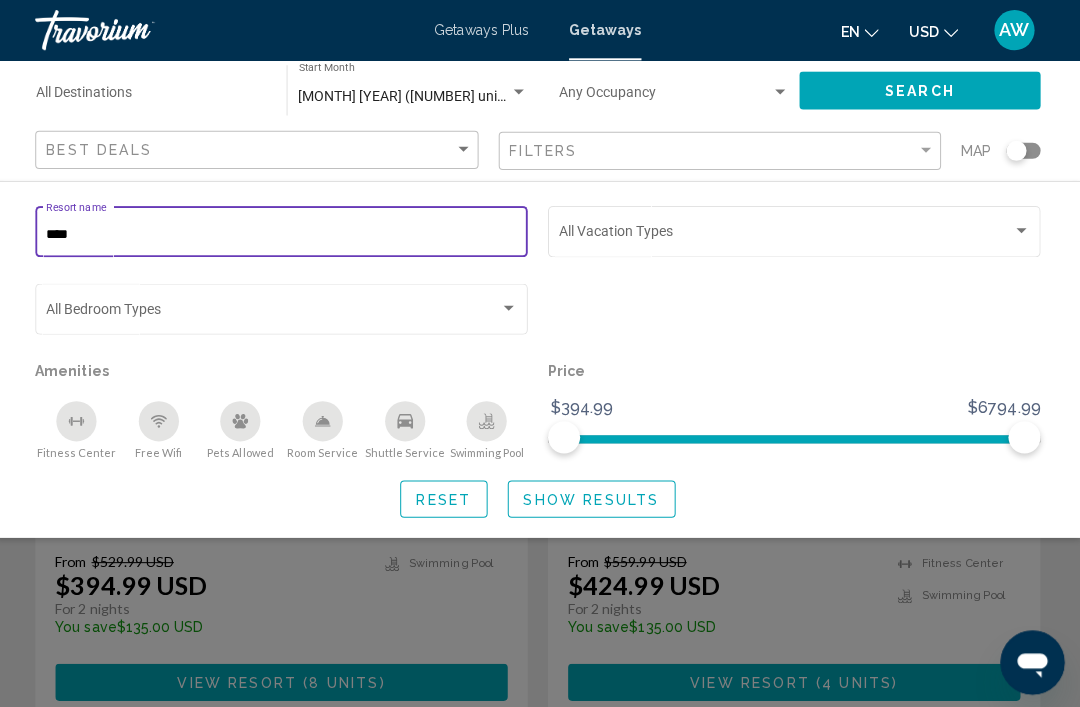 type on "***" 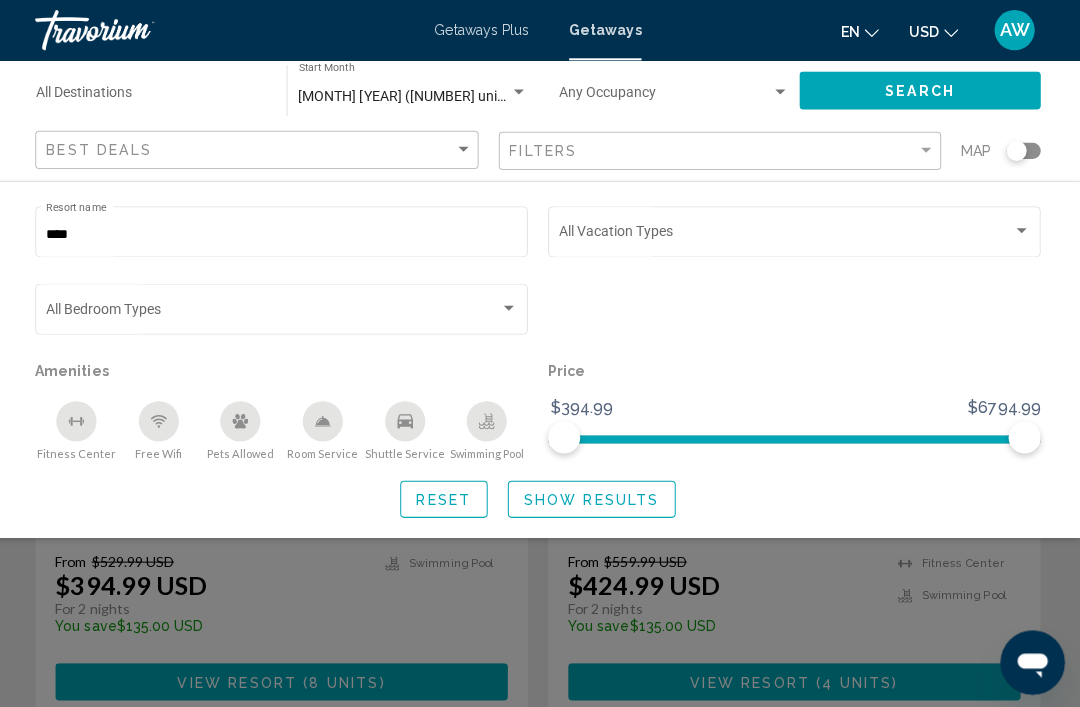scroll, scrollTop: 2240, scrollLeft: 0, axis: vertical 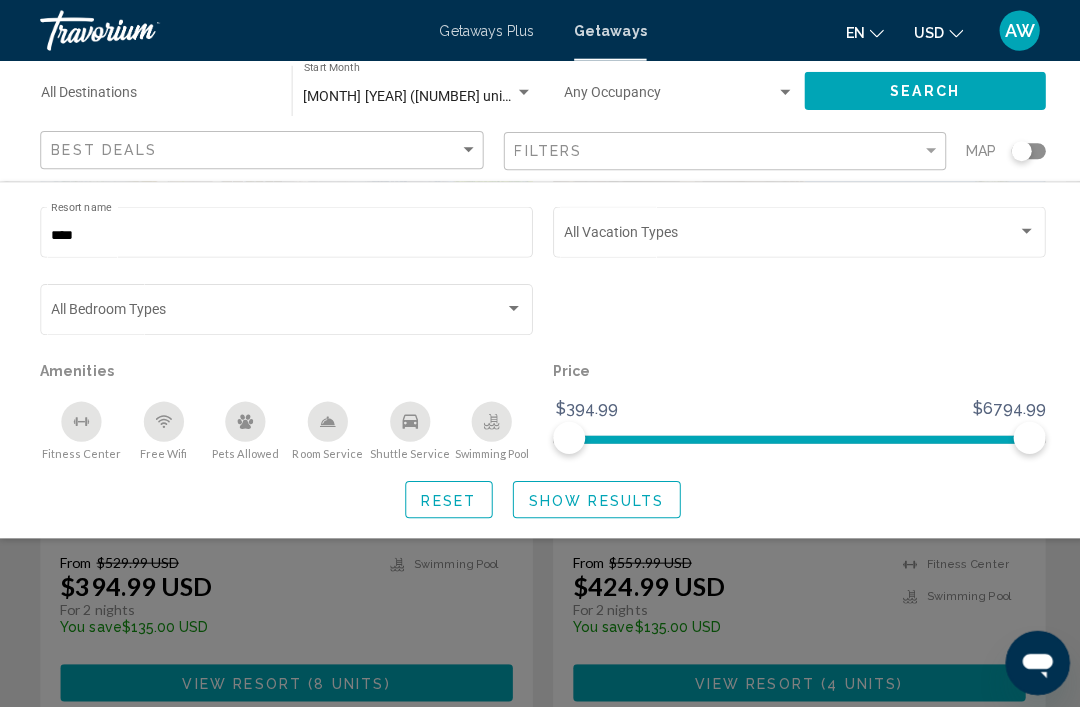 click at bounding box center (276, 311) 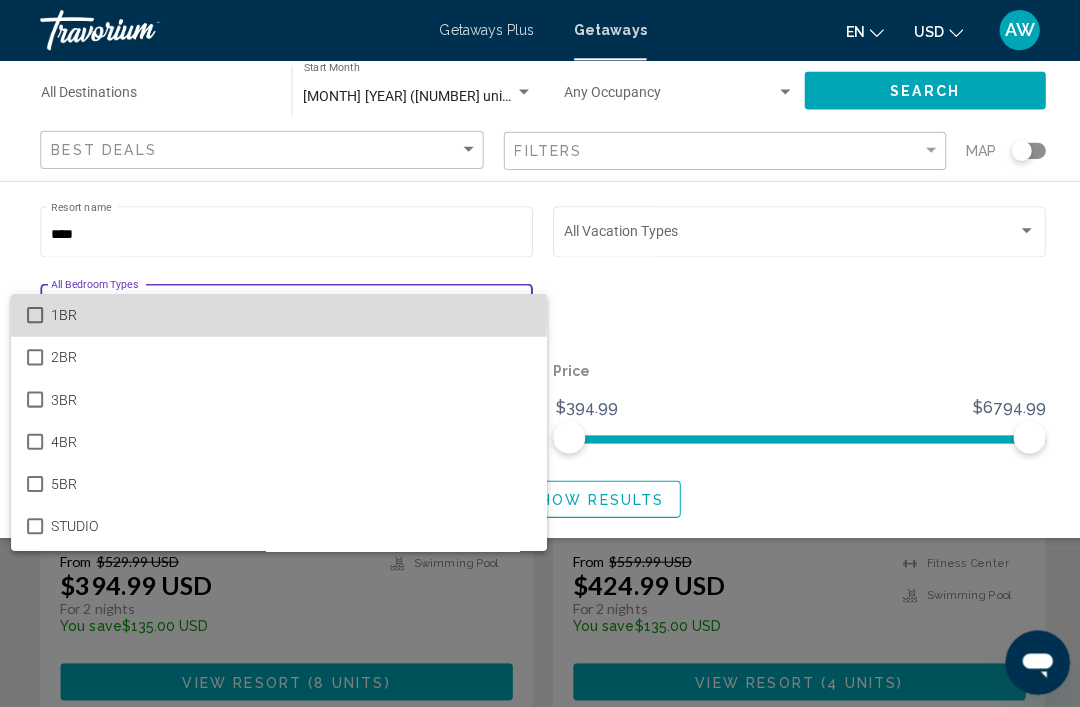 click on "1BR" at bounding box center (289, 313) 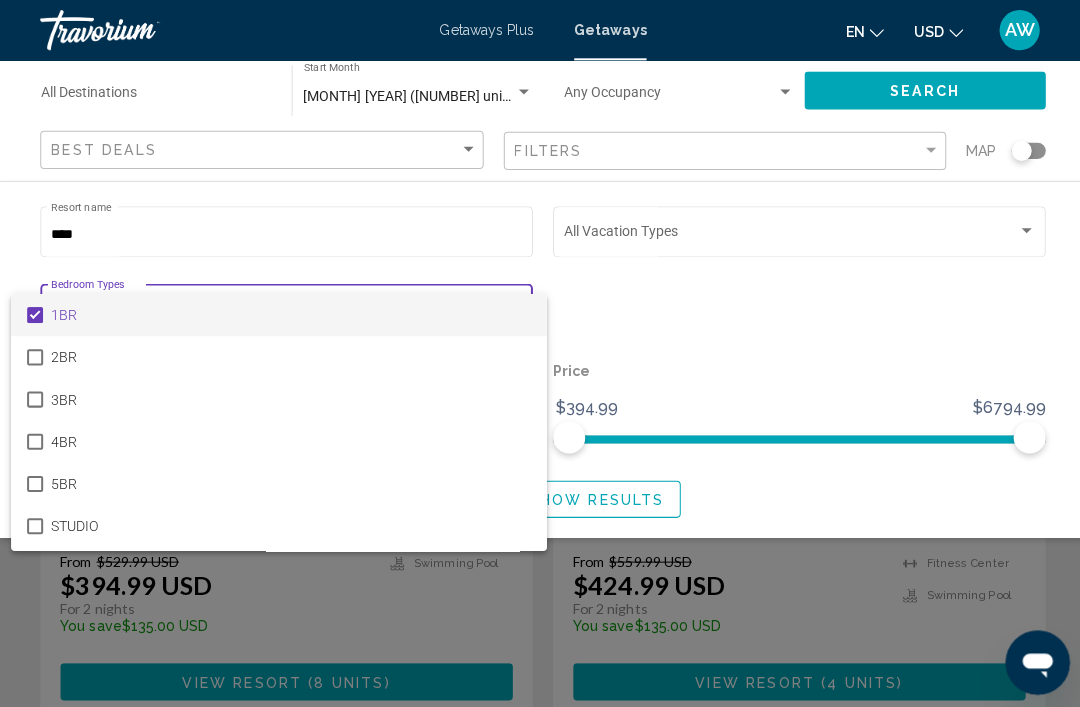 click at bounding box center (540, 353) 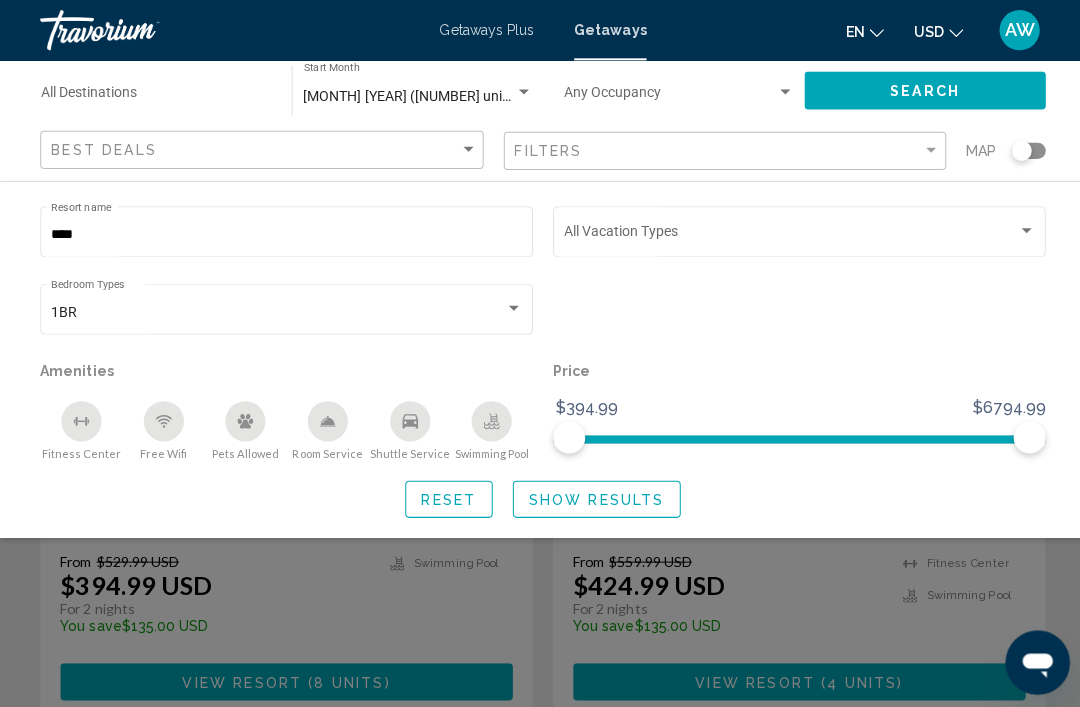 click on "Show Results" 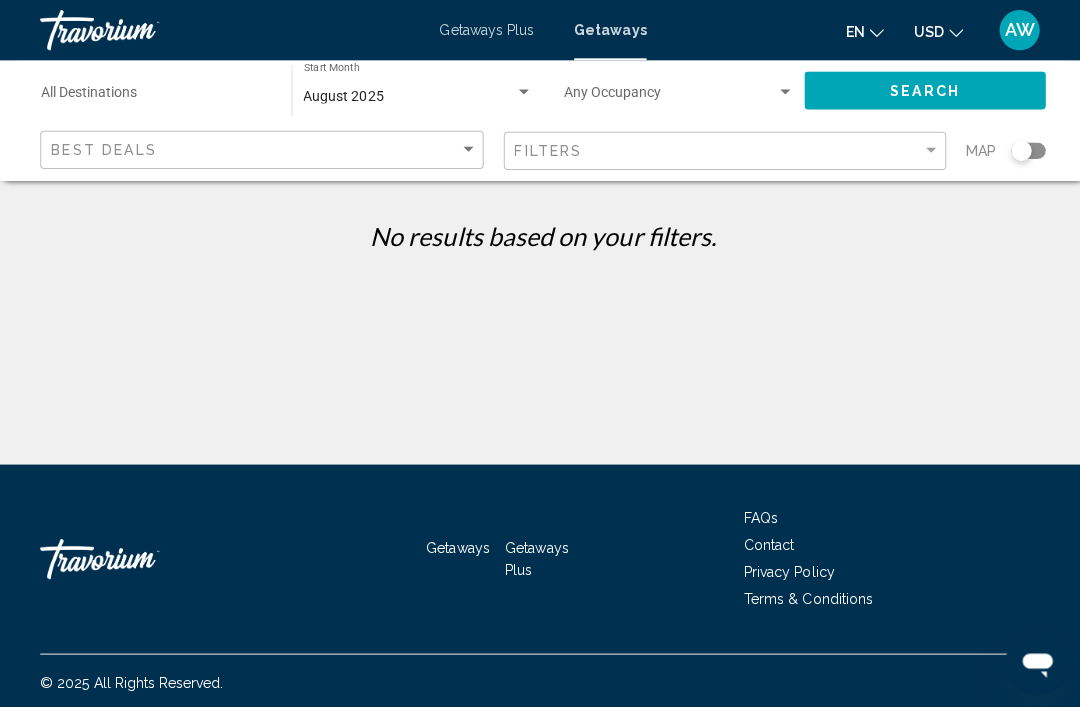 scroll, scrollTop: 0, scrollLeft: 0, axis: both 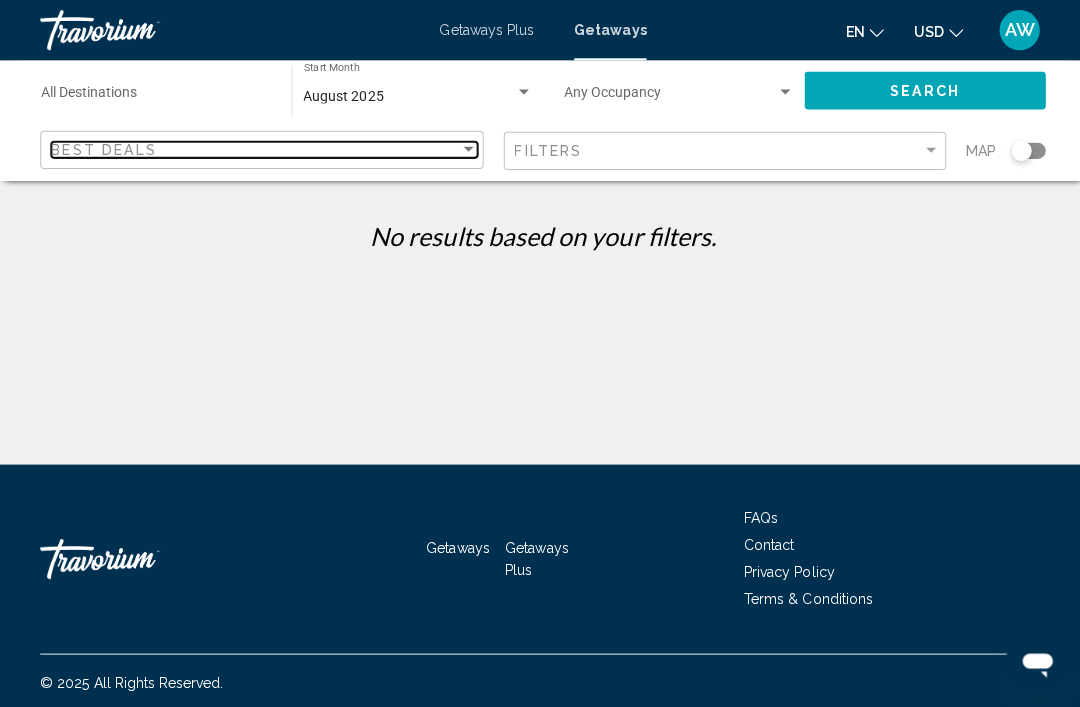 click on "Best Deals" at bounding box center (103, 149) 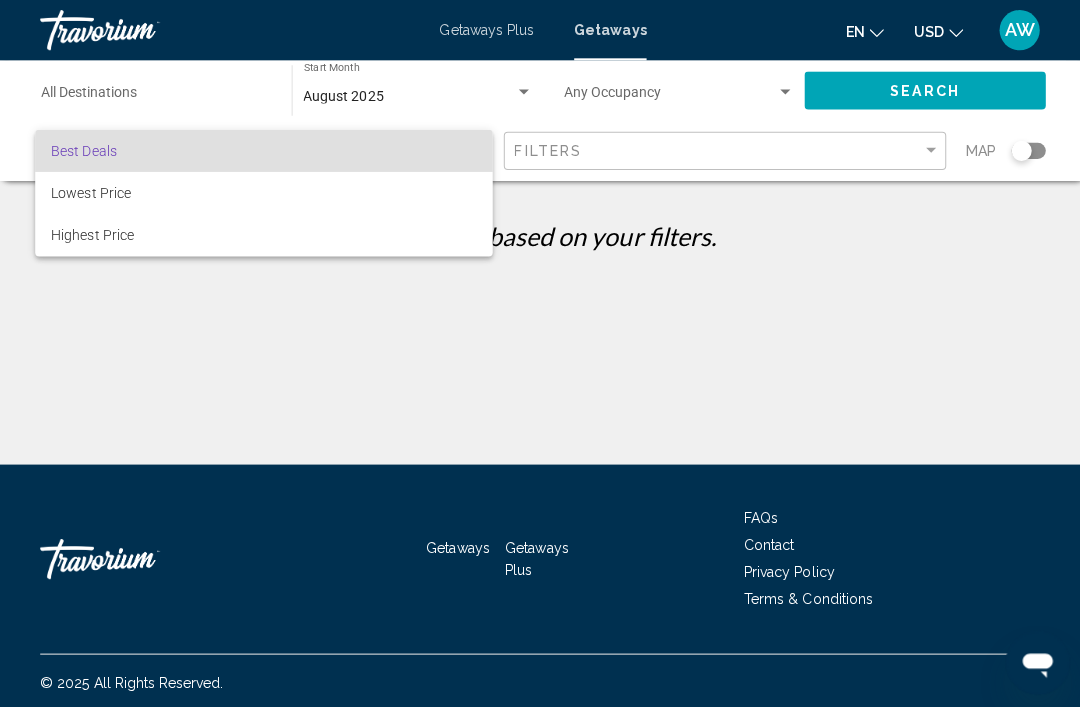 click at bounding box center (540, 353) 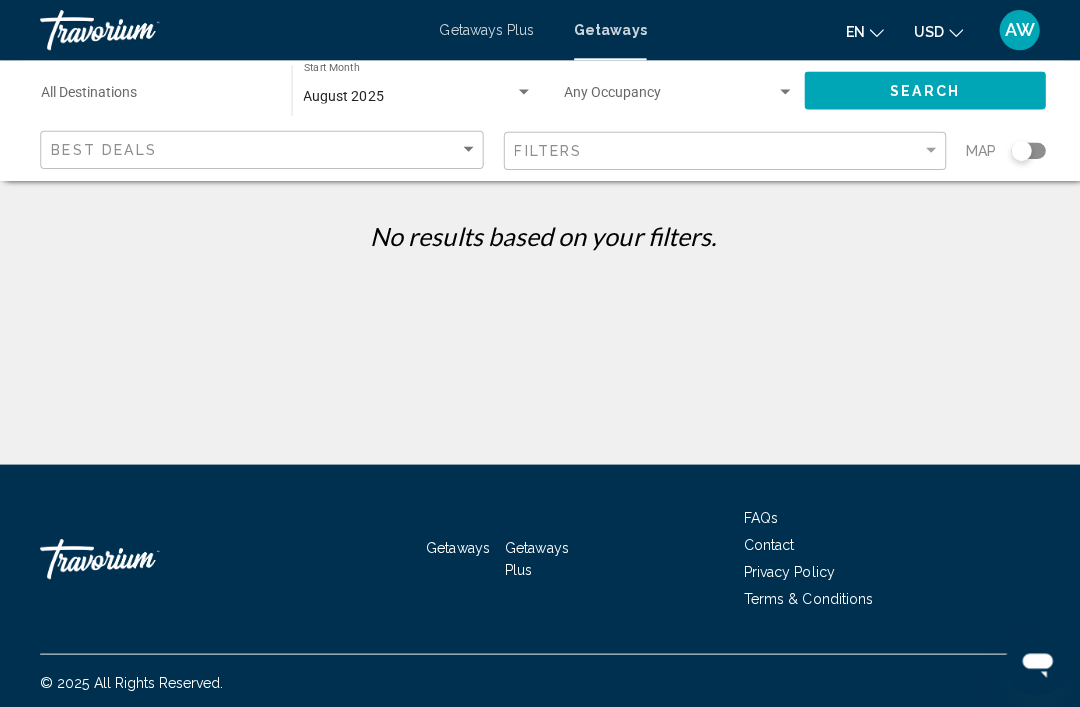 click on "Destination All Destinations" at bounding box center [155, 96] 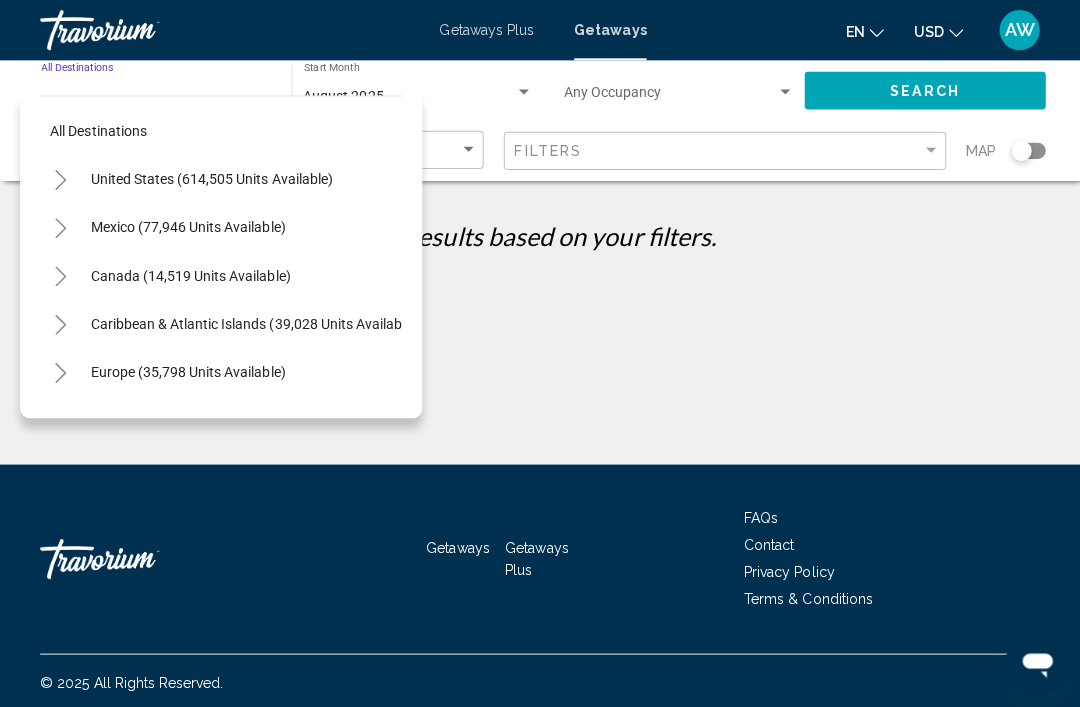 click on "All destinations" at bounding box center [98, 130] 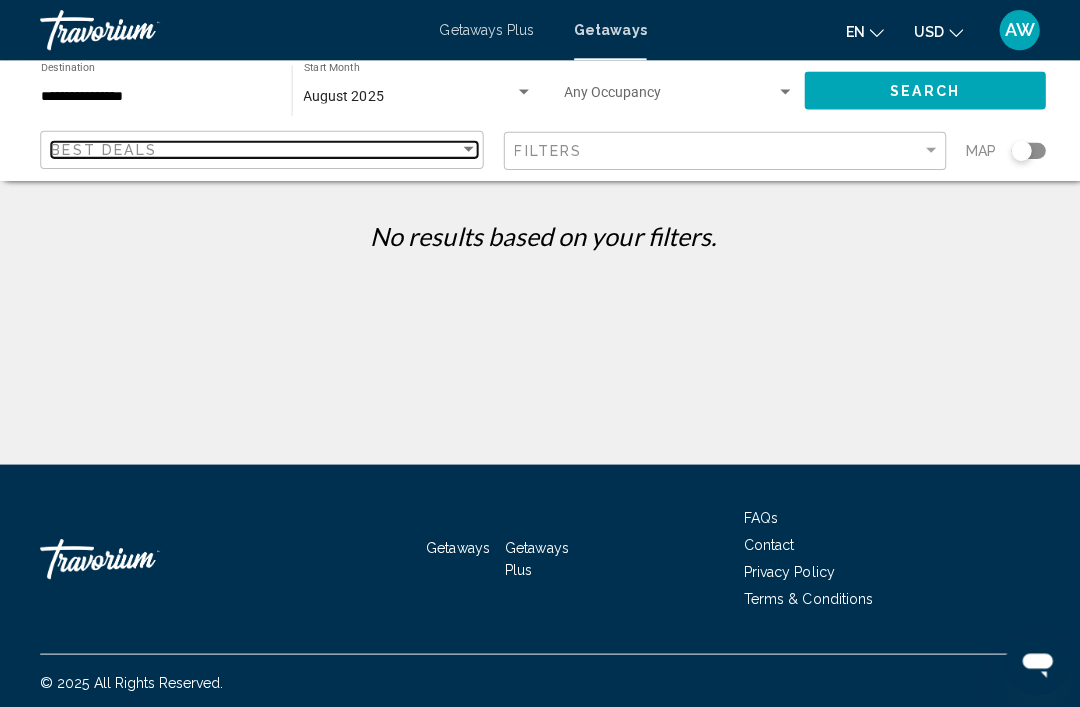 click on "Best Deals" at bounding box center (103, 149) 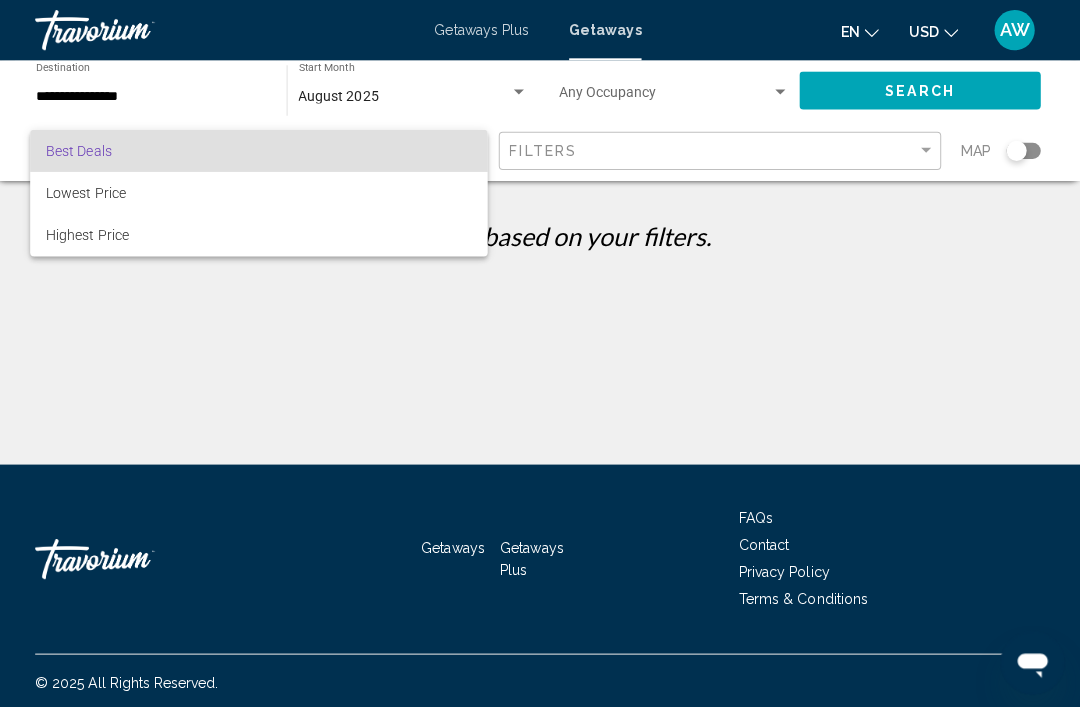 click at bounding box center (540, 353) 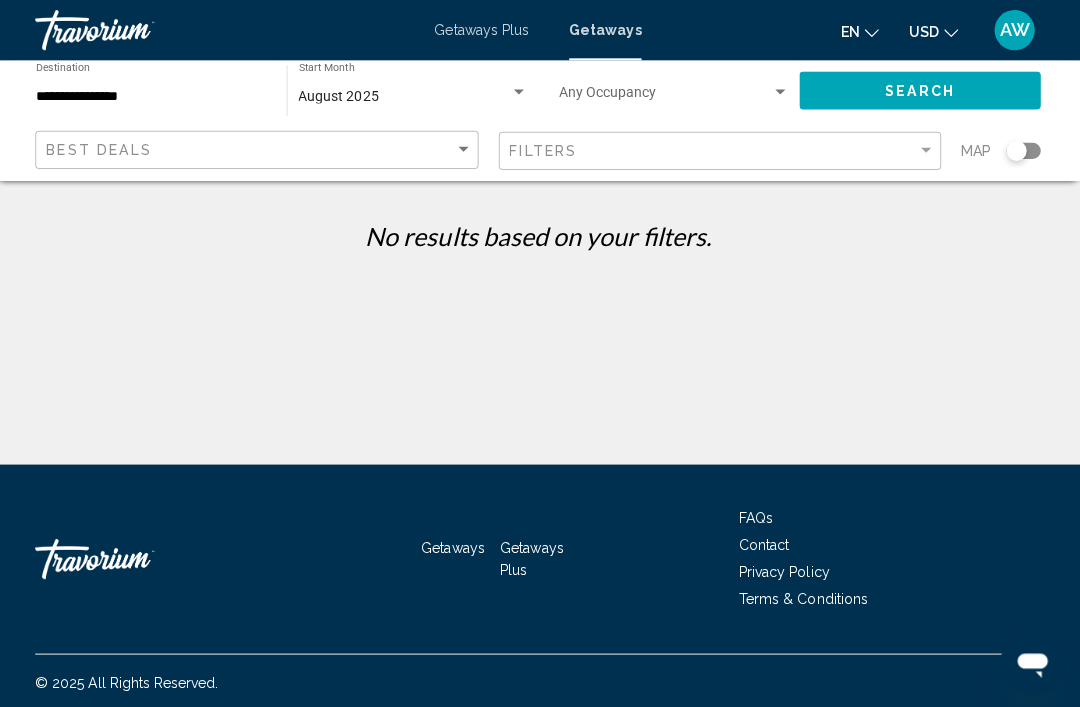 click on "**********" 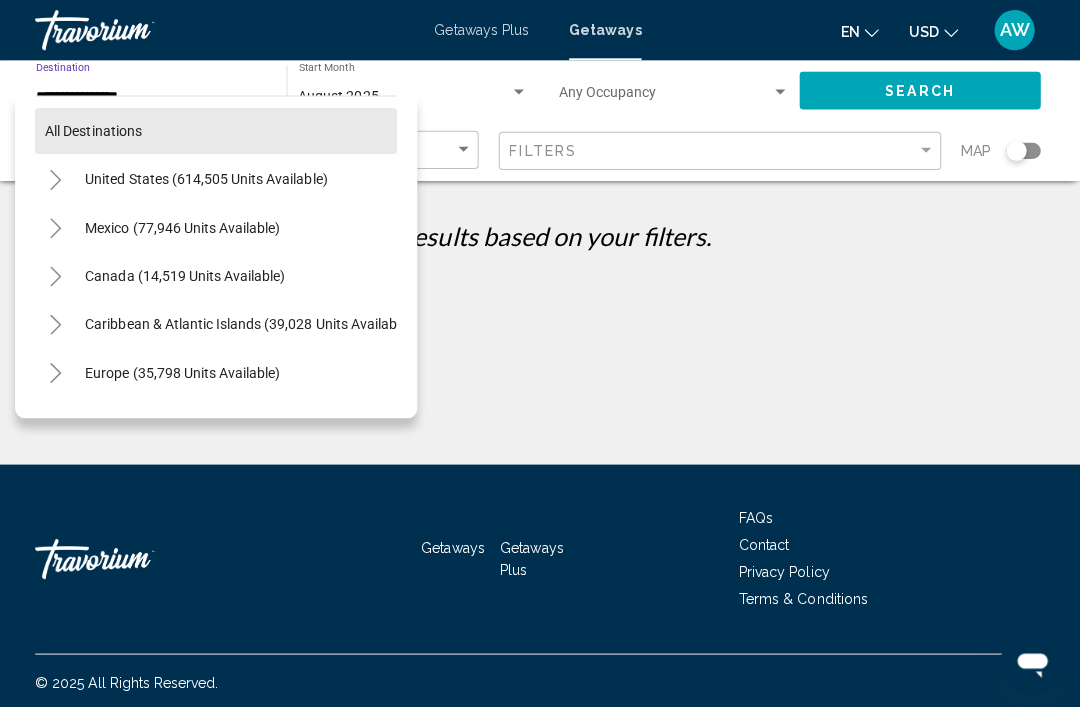 click on "All destinations" at bounding box center [98, 130] 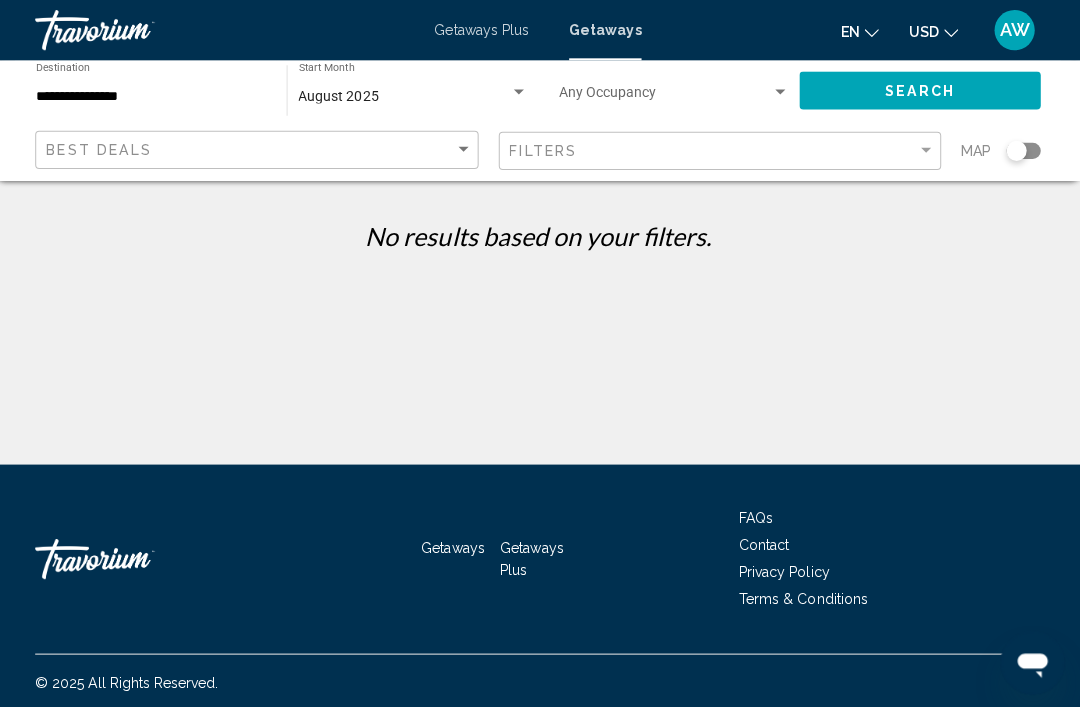 click on "**********" at bounding box center [155, 96] 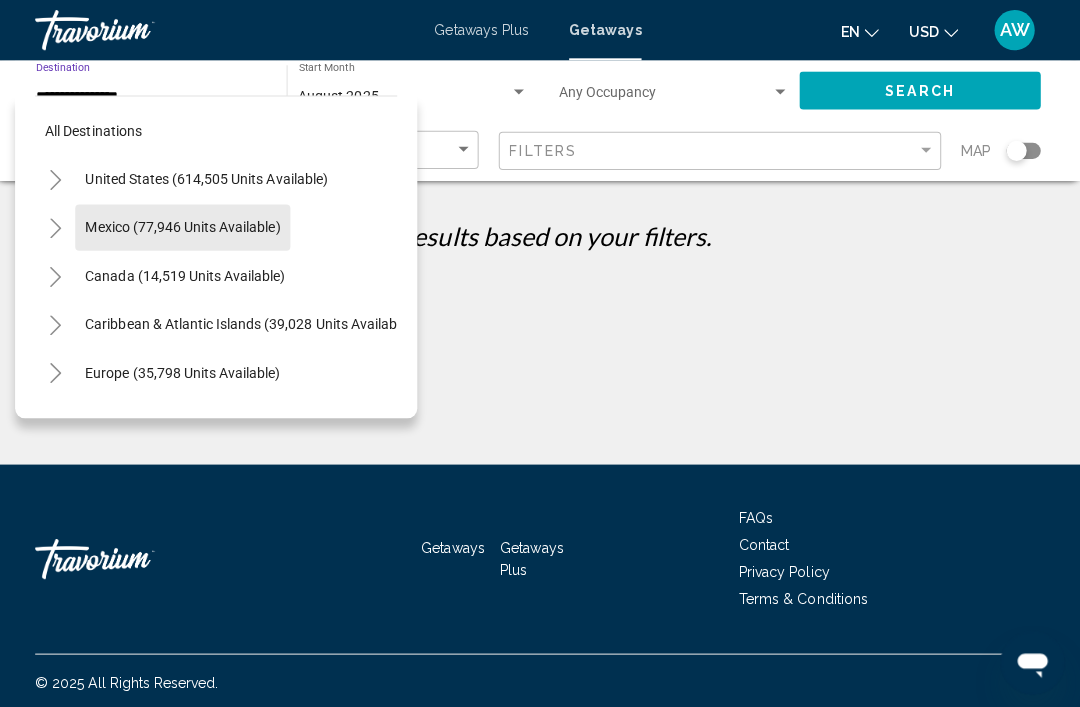 click on "Mexico (77,946 units available)" at bounding box center [189, 274] 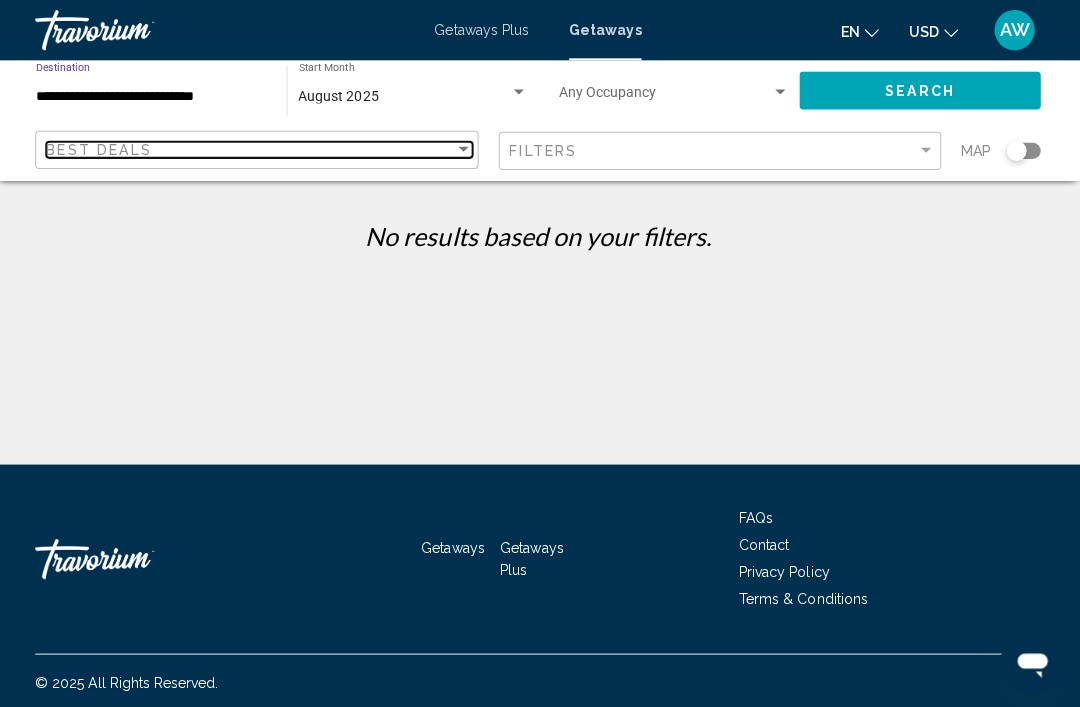 click on "Best Deals" at bounding box center (103, 149) 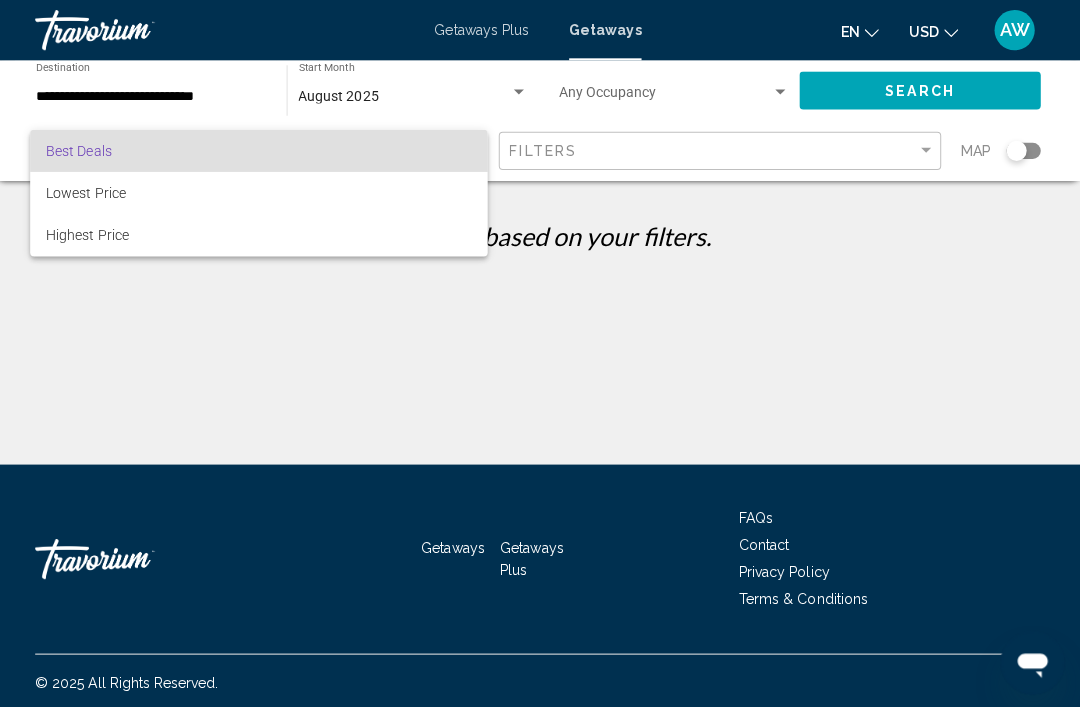 click at bounding box center [540, 353] 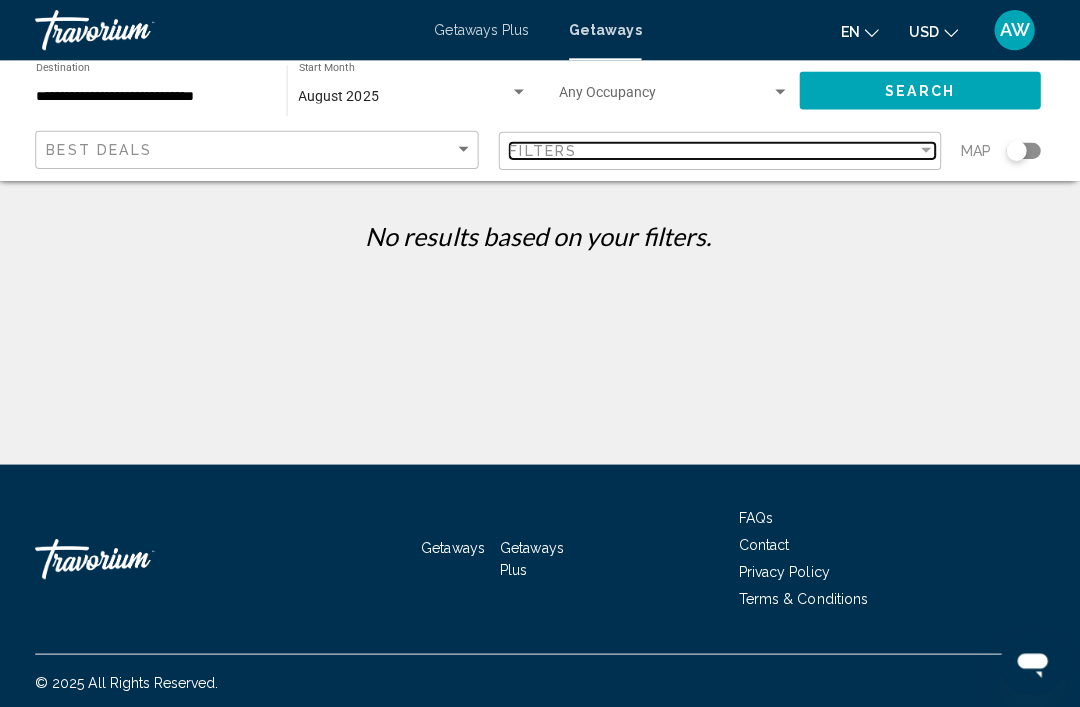 click on "Filters" at bounding box center [715, 150] 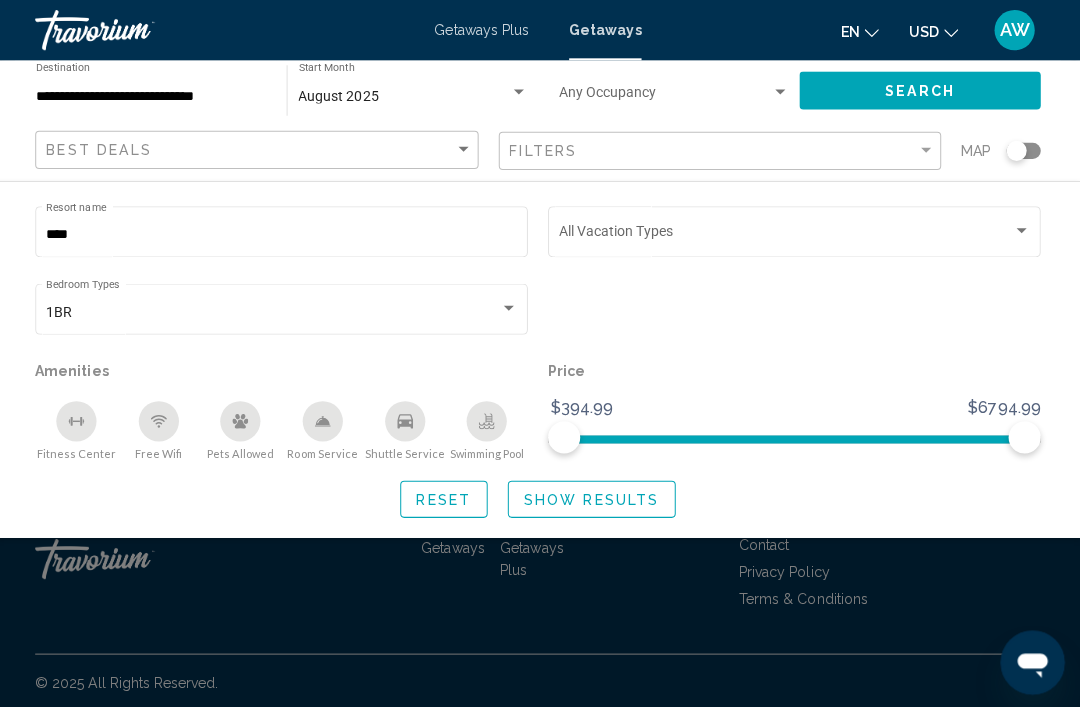 click on "Search" 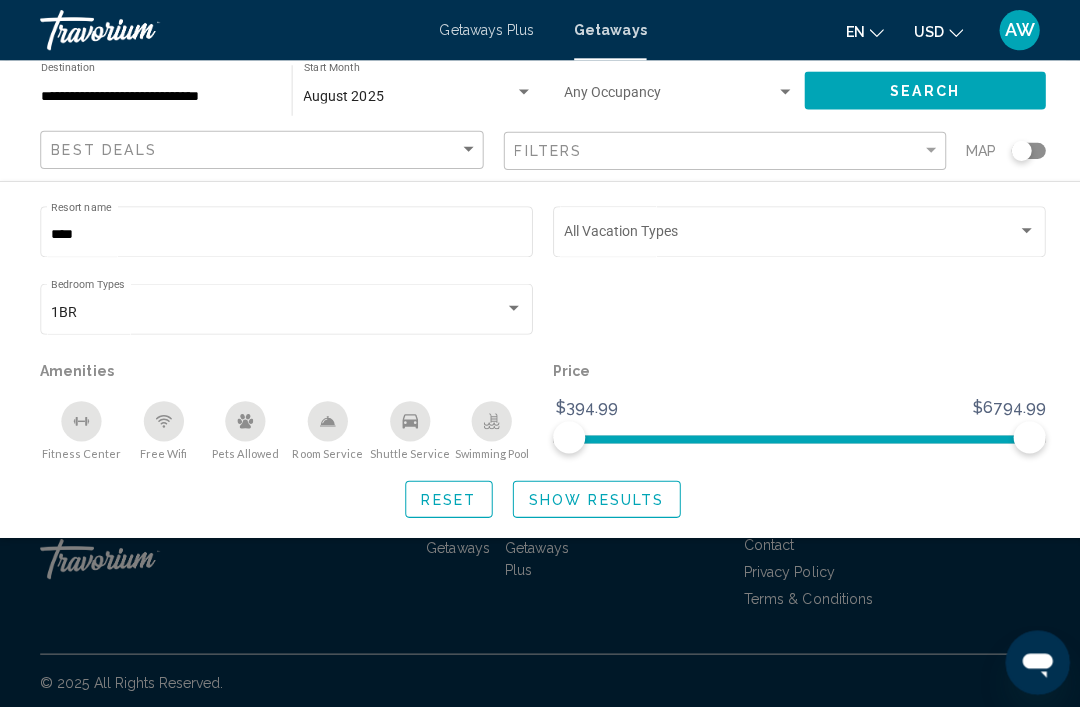 click on "August 2025" at bounding box center [407, 96] 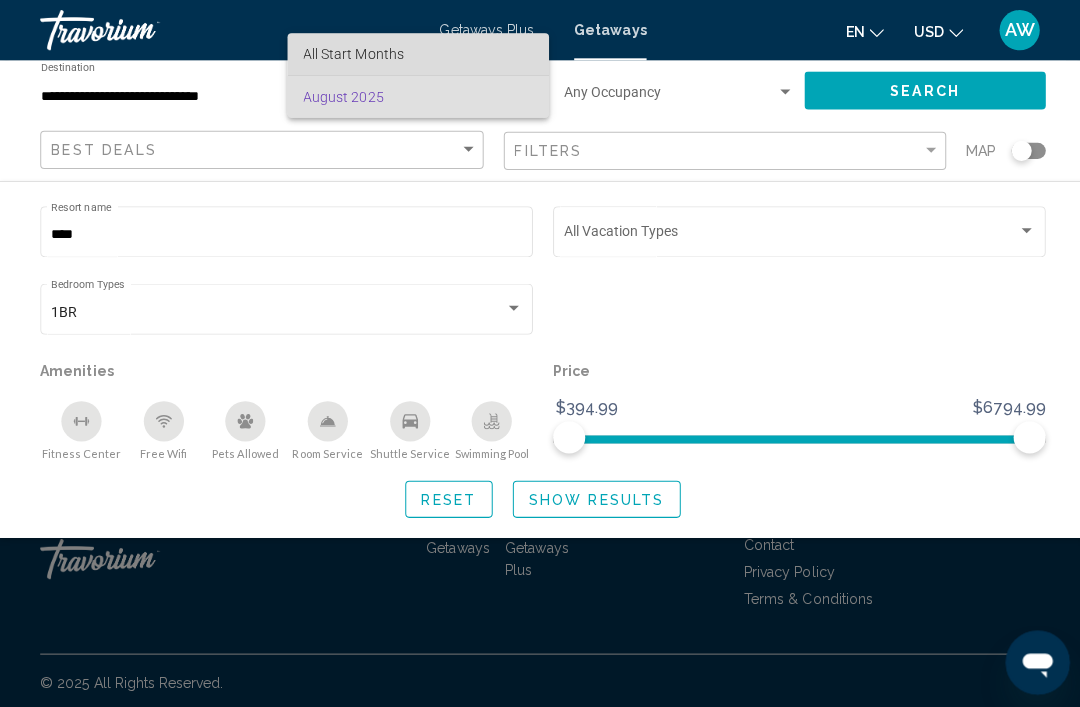 click on "All Start Months" at bounding box center (416, 54) 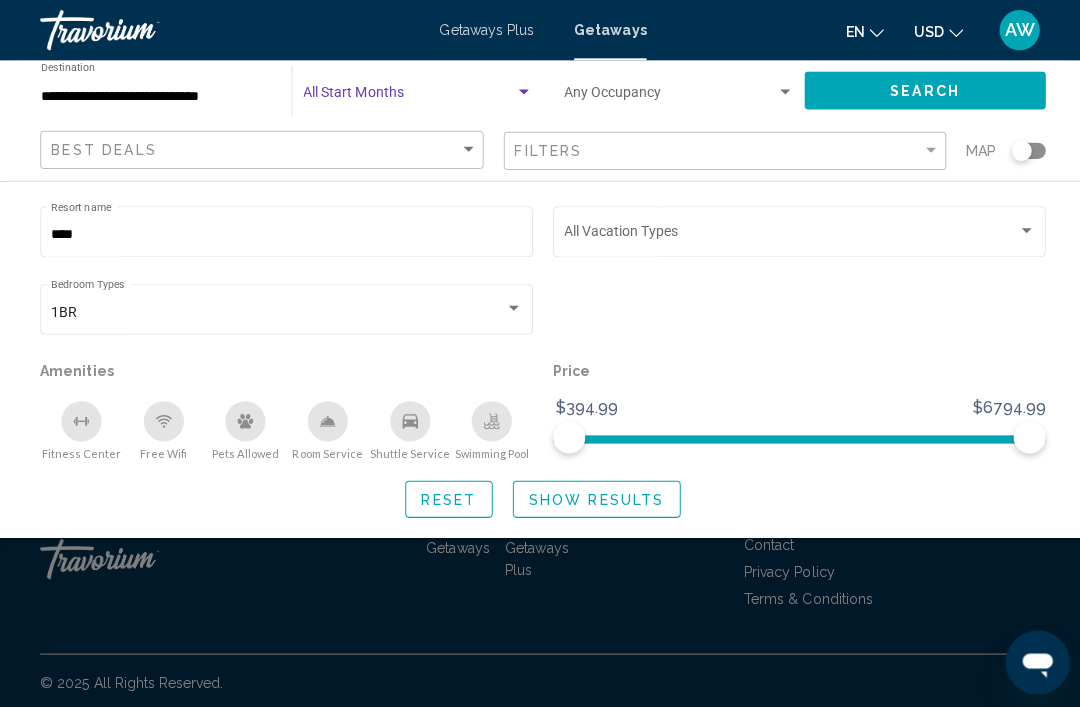 click on "Search" 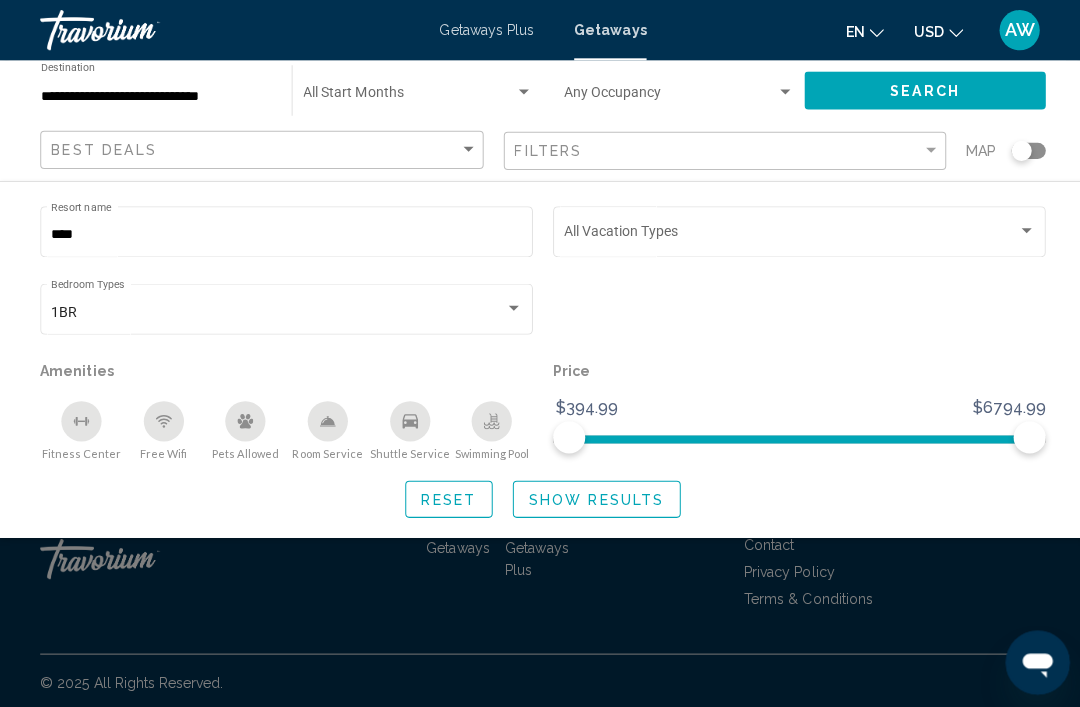 click on "***" at bounding box center [285, 234] 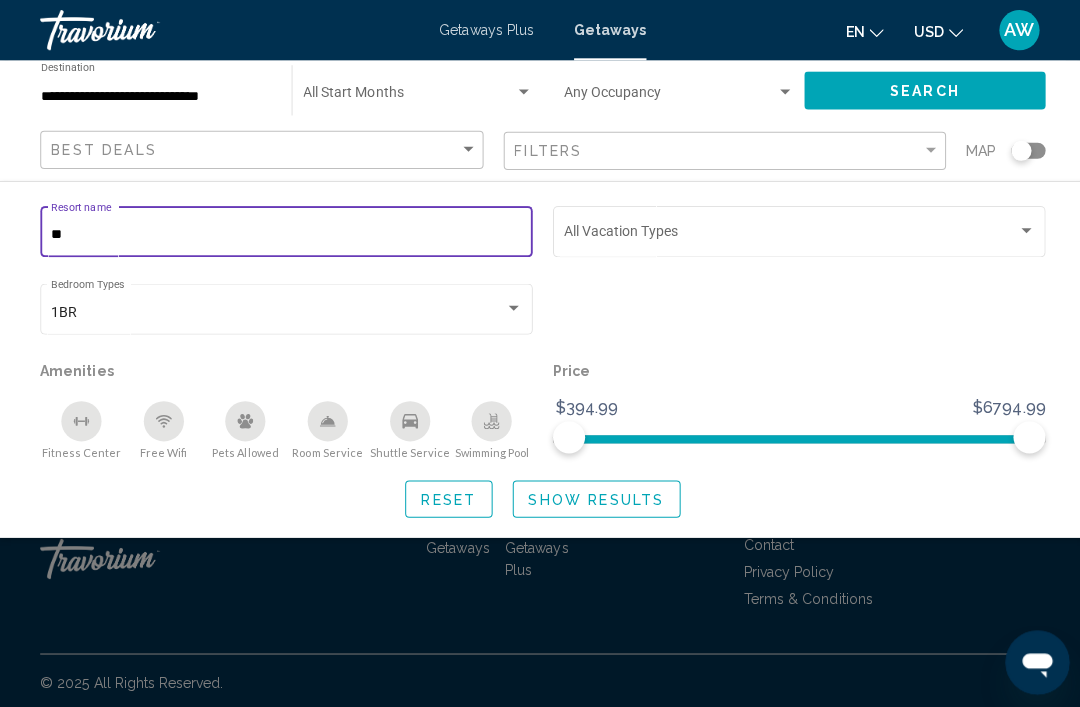 type on "*" 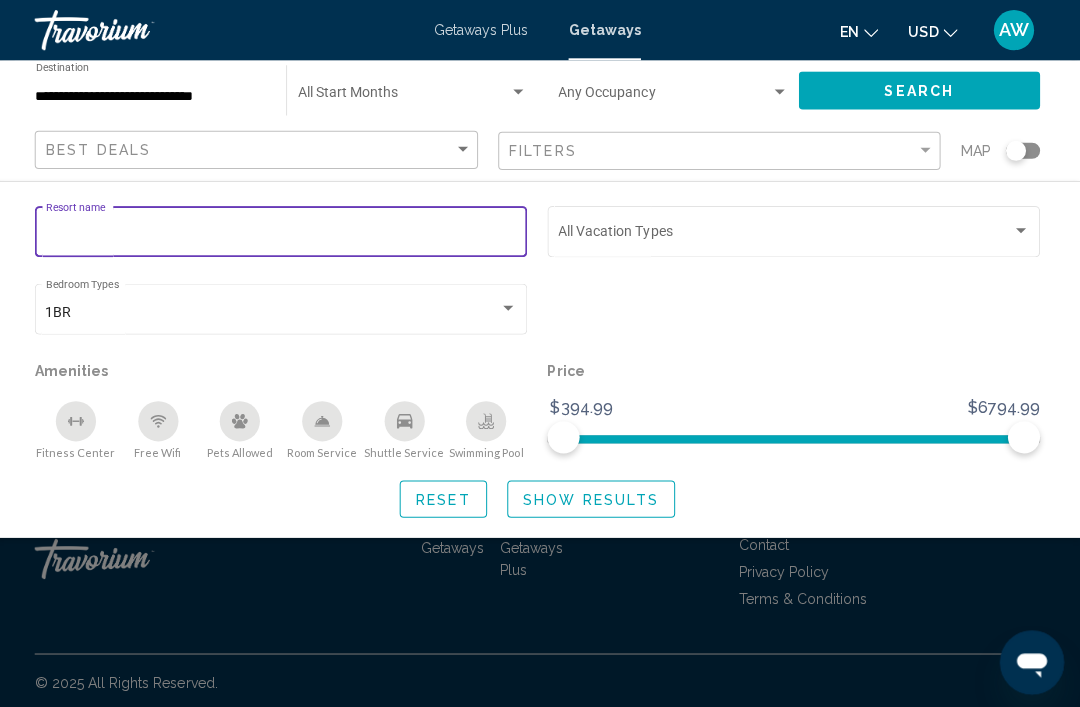 type 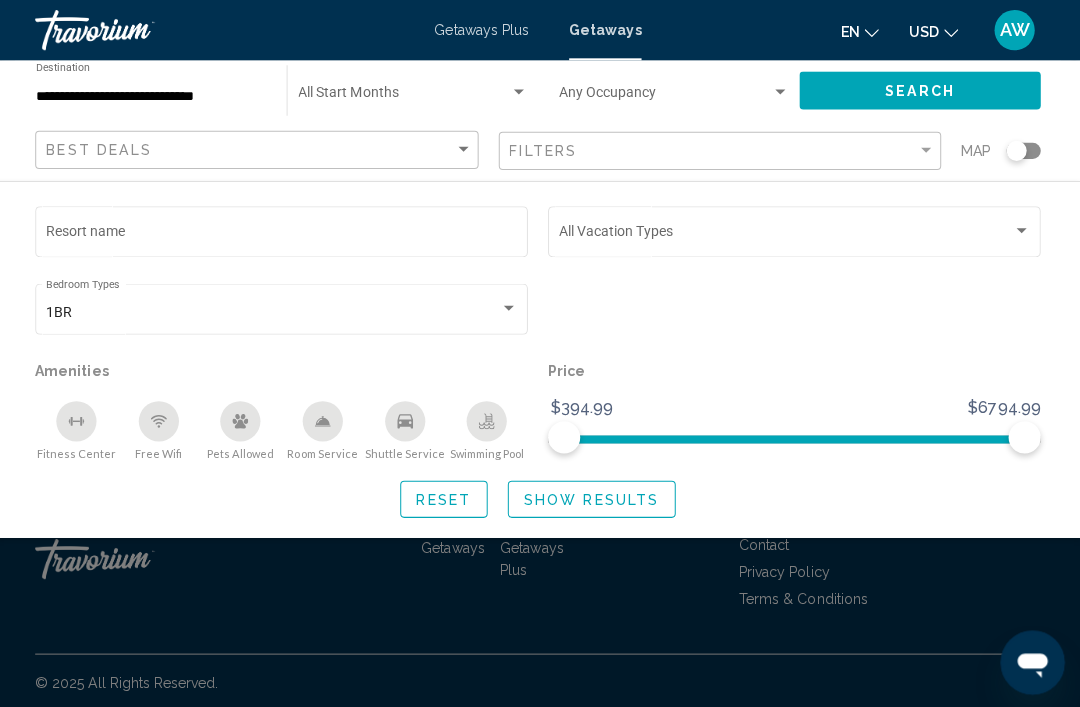 click on "Search" 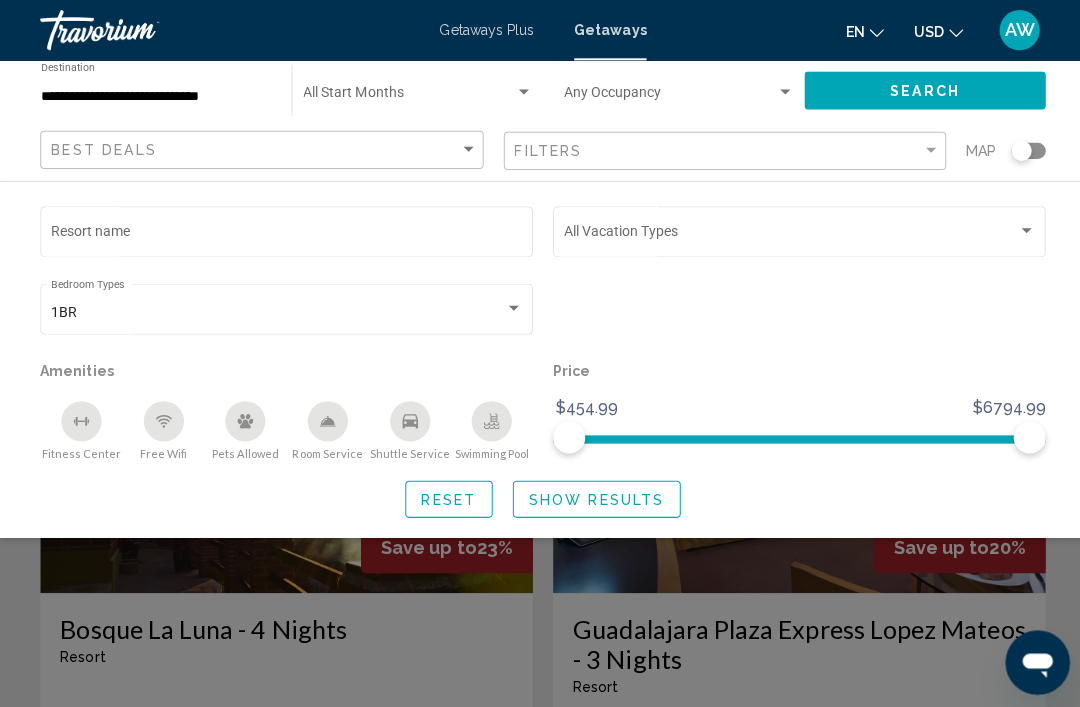 click 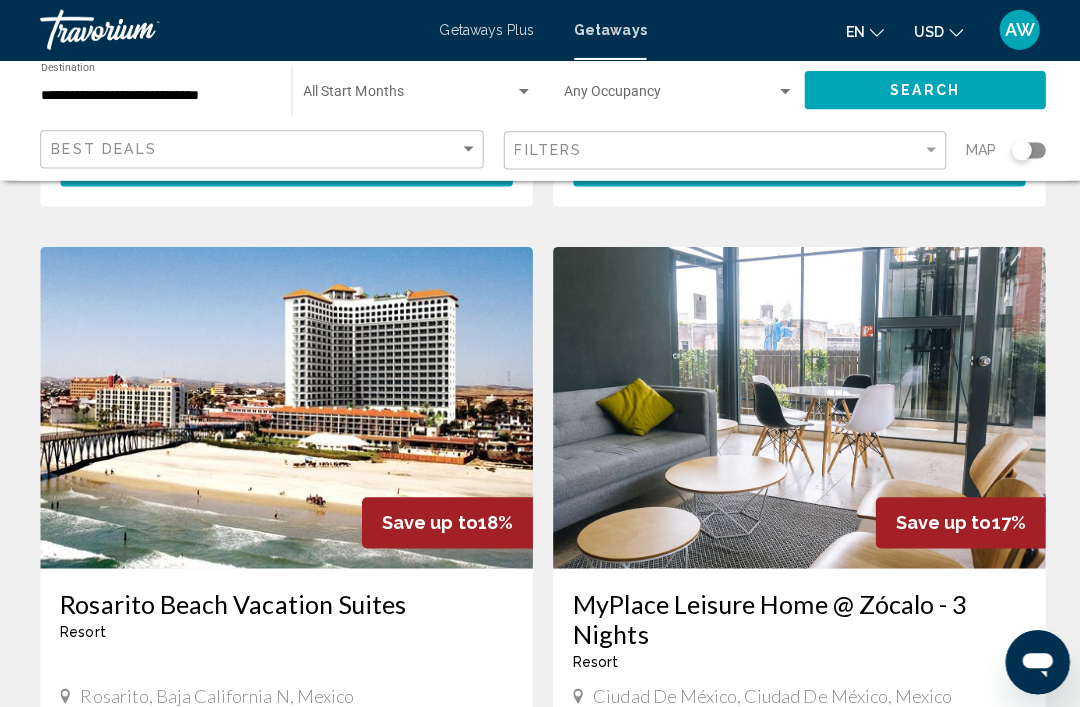 scroll, scrollTop: 3493, scrollLeft: 0, axis: vertical 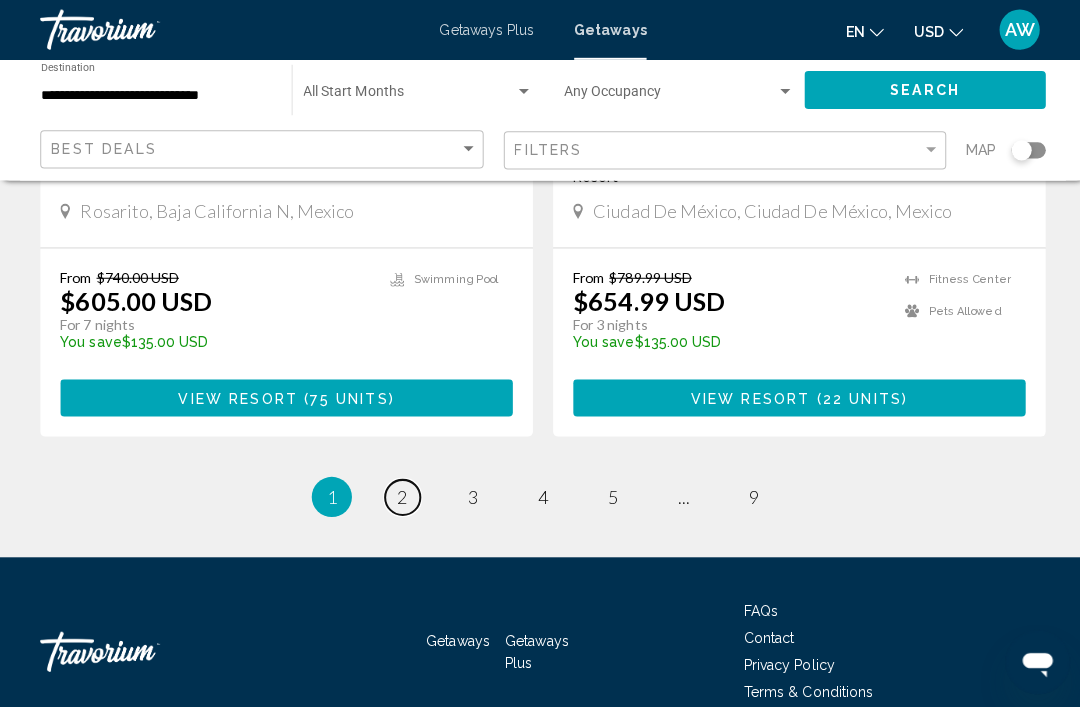 click on "2" at bounding box center [400, 495] 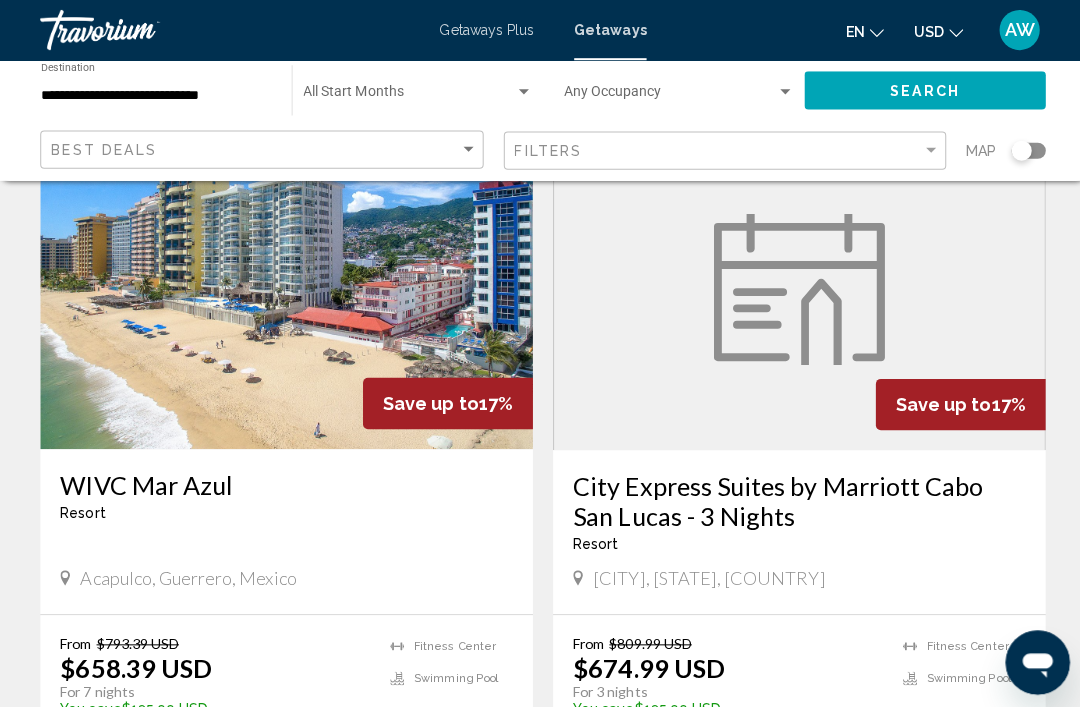 scroll, scrollTop: 855, scrollLeft: 0, axis: vertical 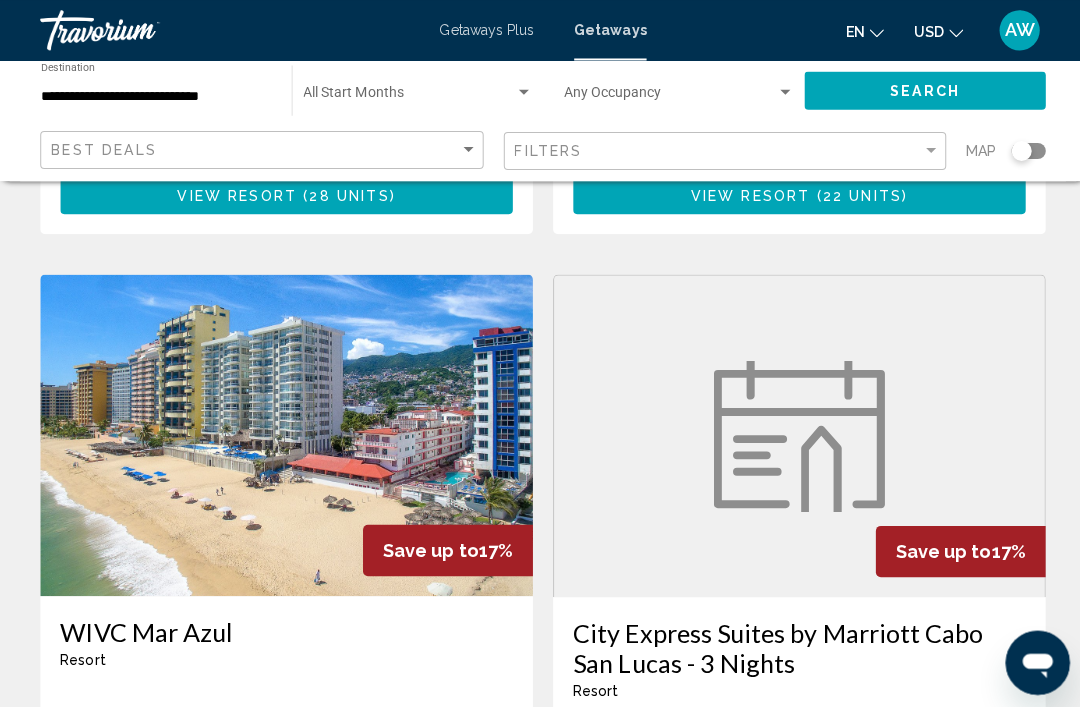 click on "**********" at bounding box center (155, 96) 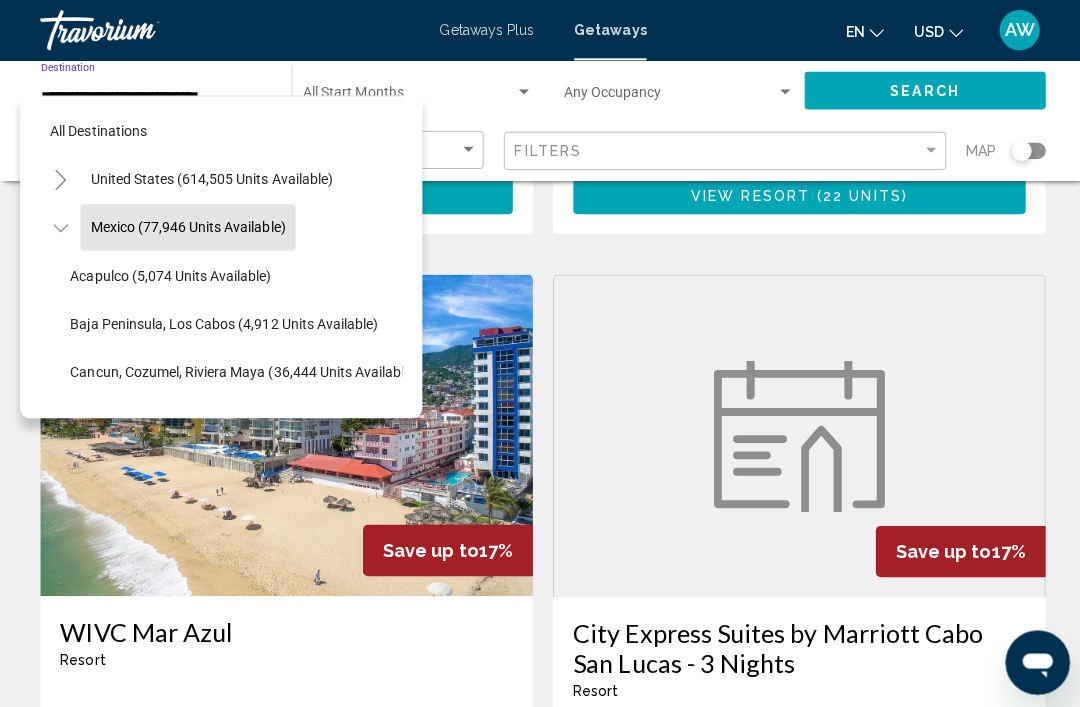 click on "All destinations" at bounding box center (98, 130) 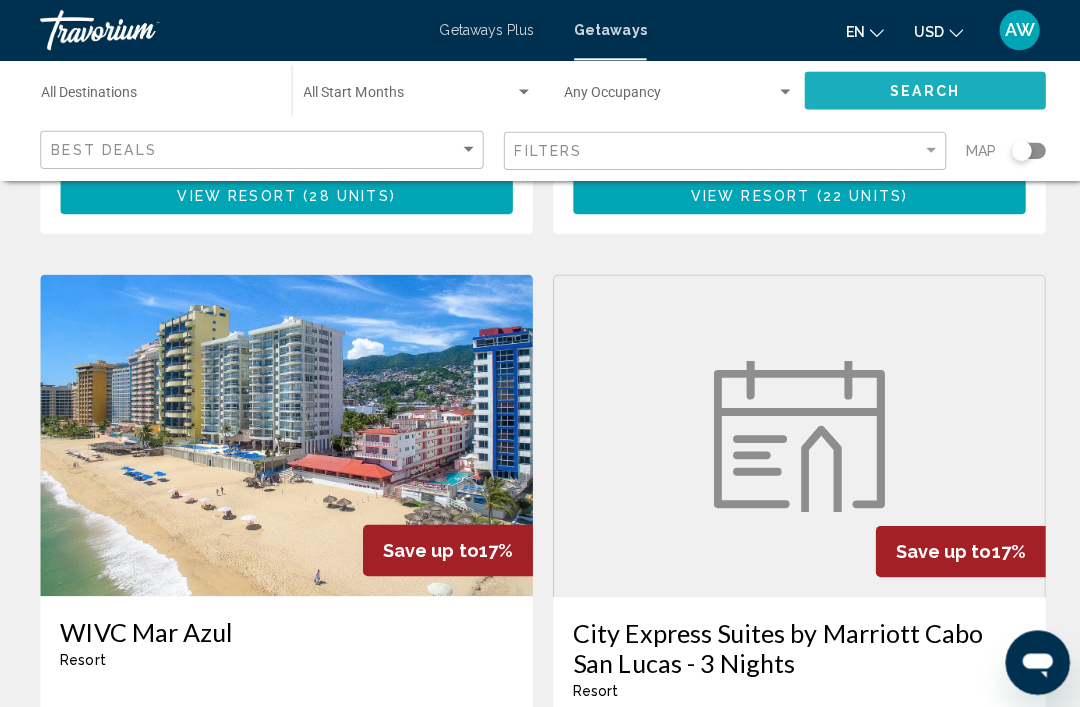 click on "Search" 